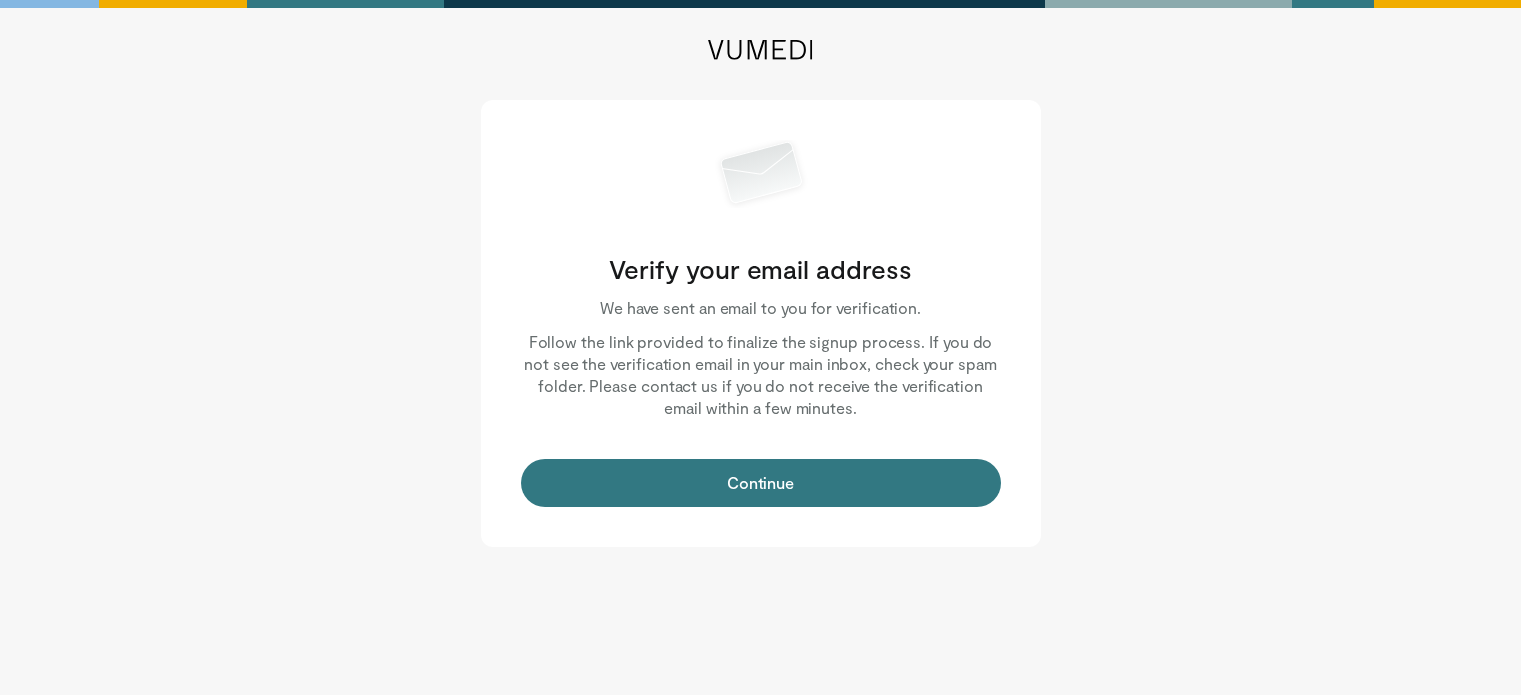scroll, scrollTop: 0, scrollLeft: 0, axis: both 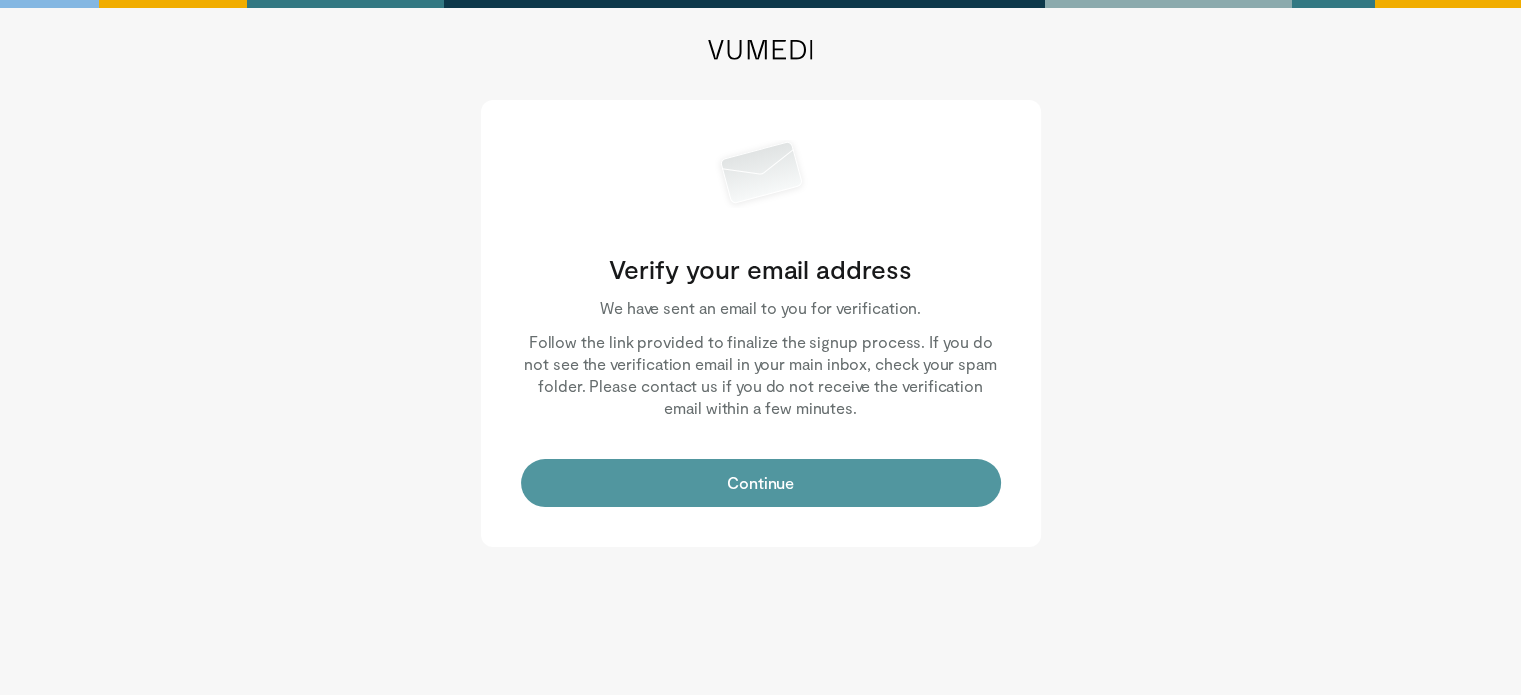 click on "Continue" at bounding box center (761, 483) 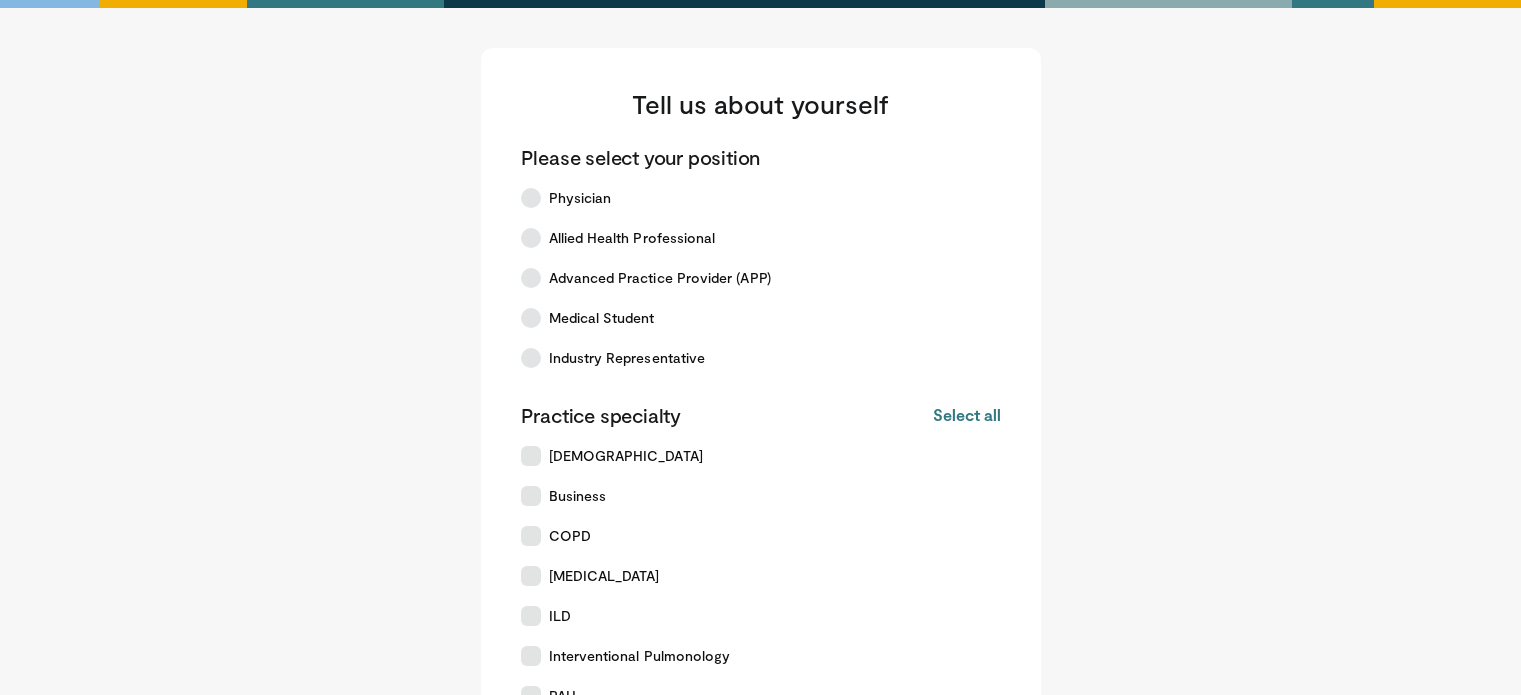 scroll, scrollTop: 0, scrollLeft: 0, axis: both 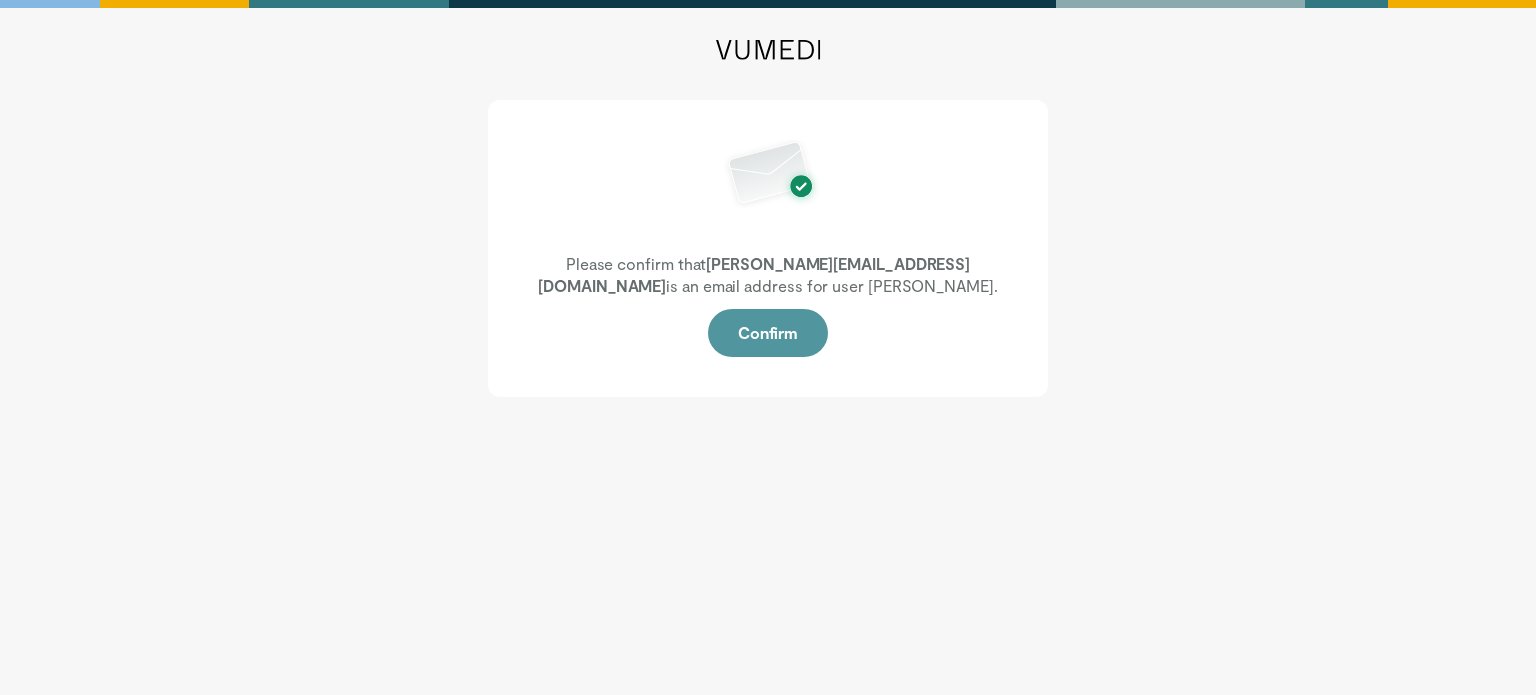 click on "Confirm" at bounding box center (768, 333) 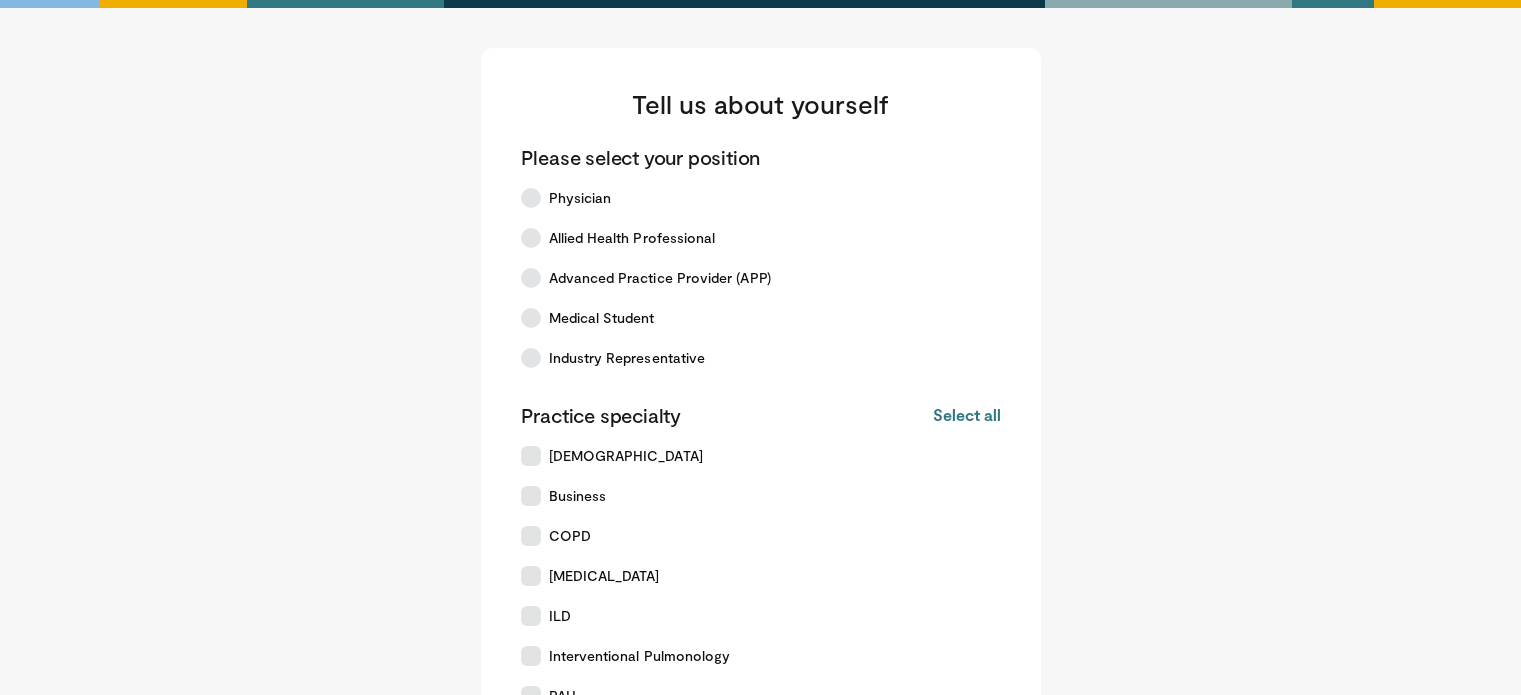 scroll, scrollTop: 0, scrollLeft: 0, axis: both 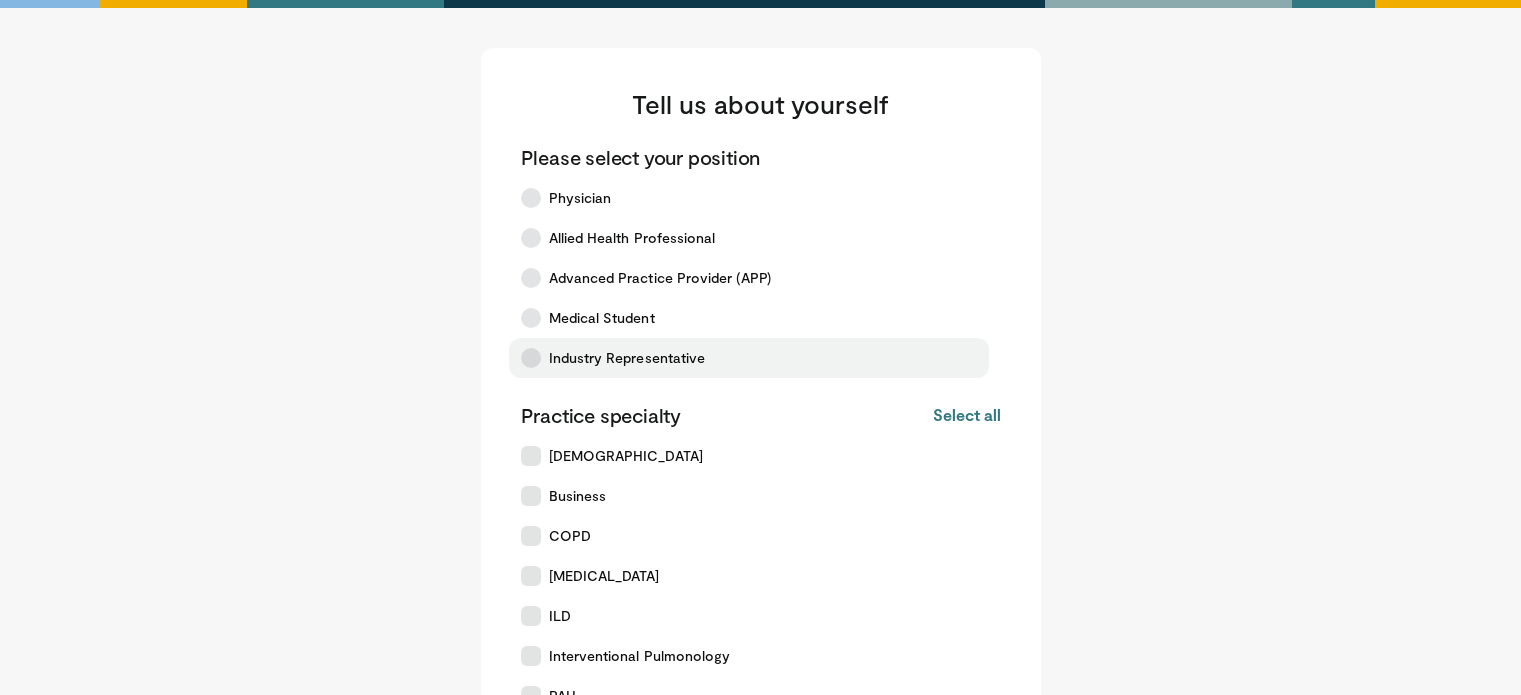 click on "Industry Representative" at bounding box center [627, 358] 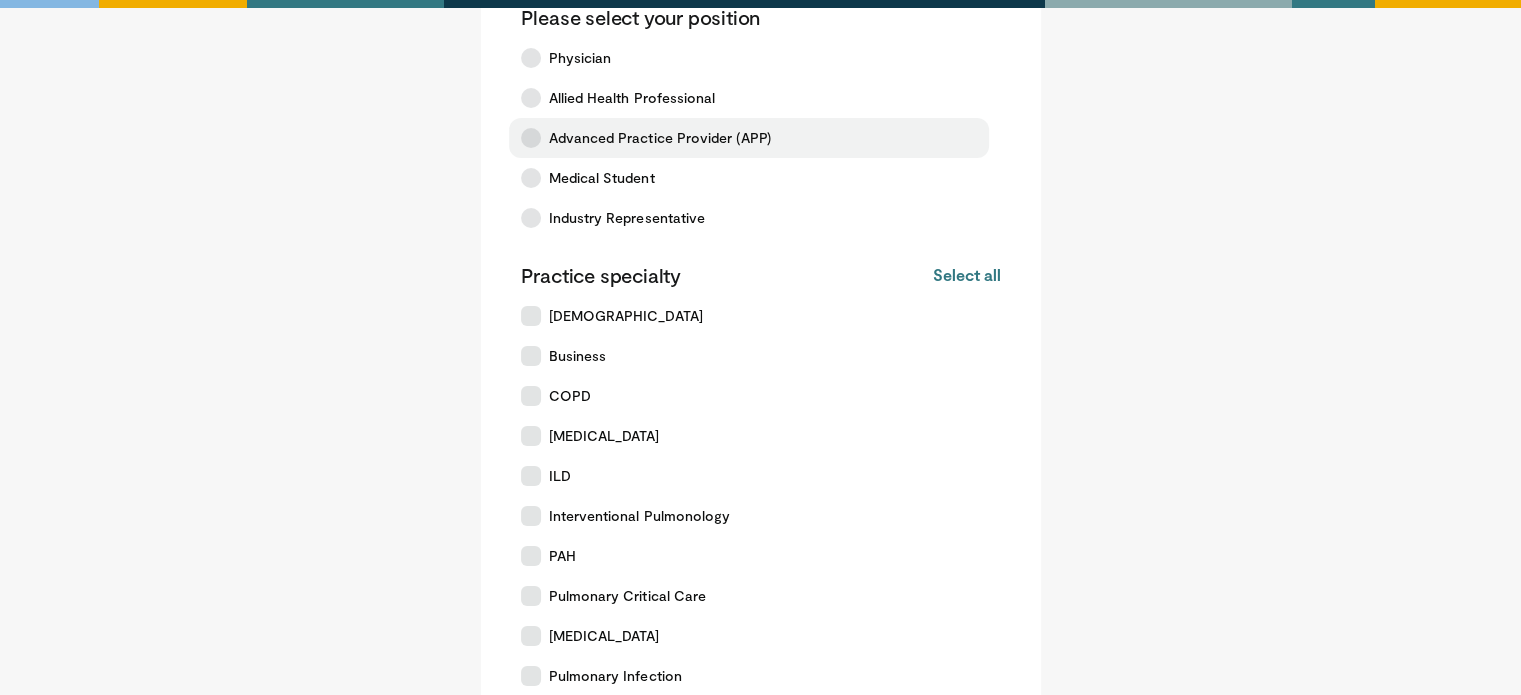 scroll, scrollTop: 140, scrollLeft: 0, axis: vertical 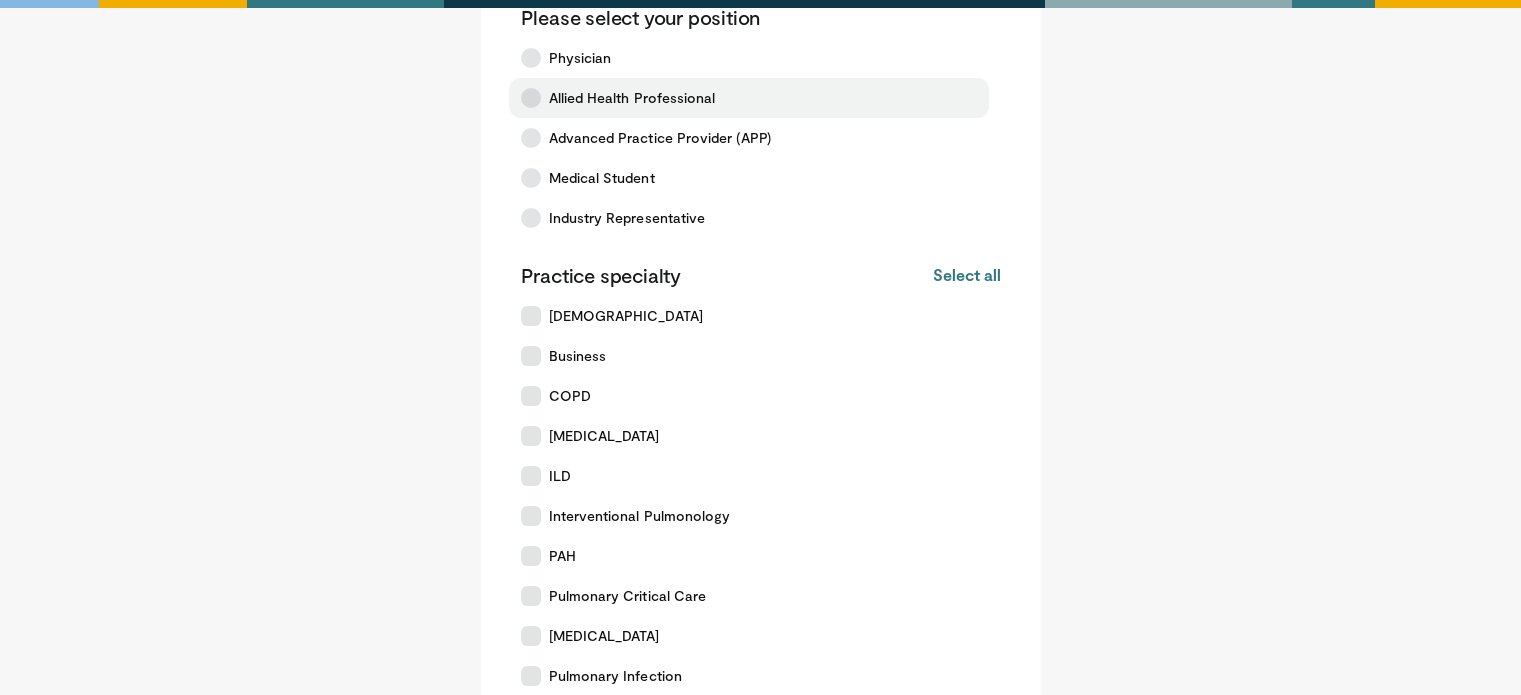 click on "Allied Health Professional" at bounding box center [632, 98] 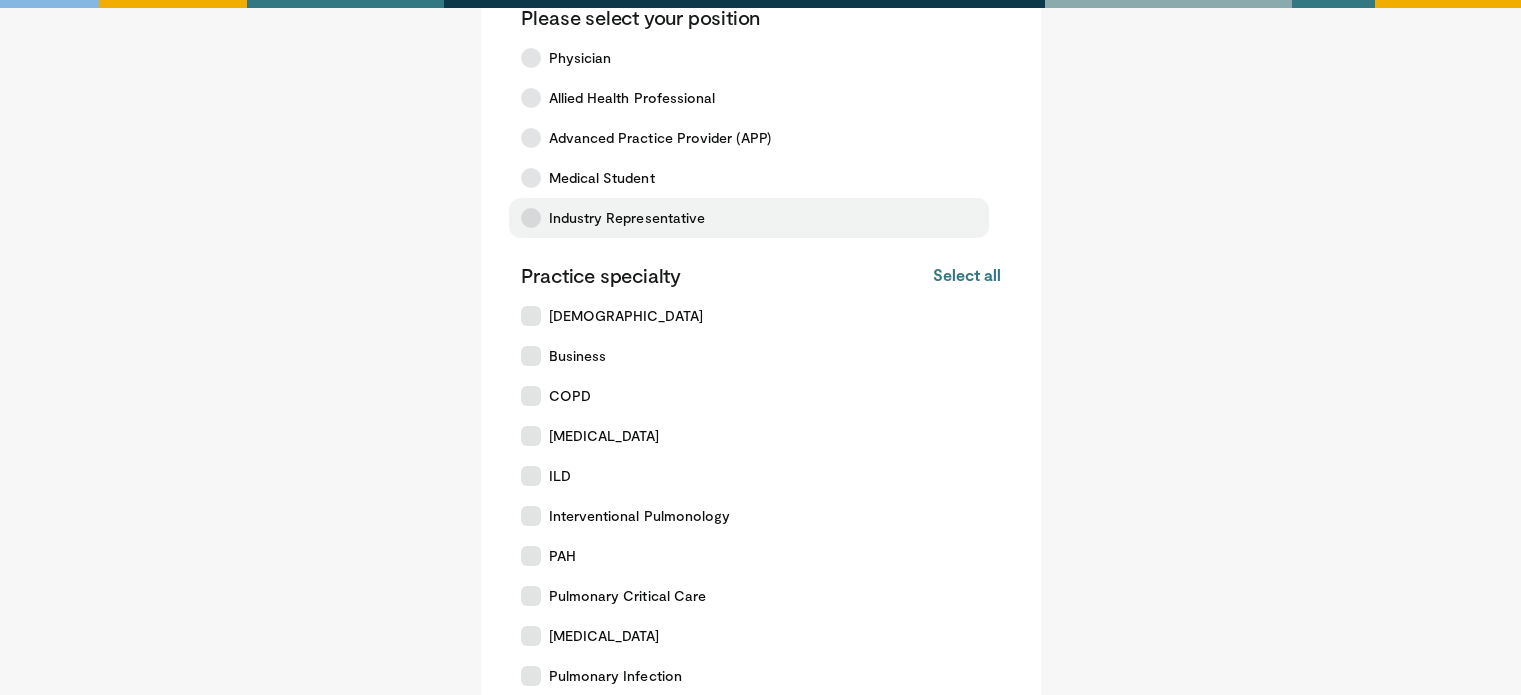click on "Industry Representative" at bounding box center [627, 218] 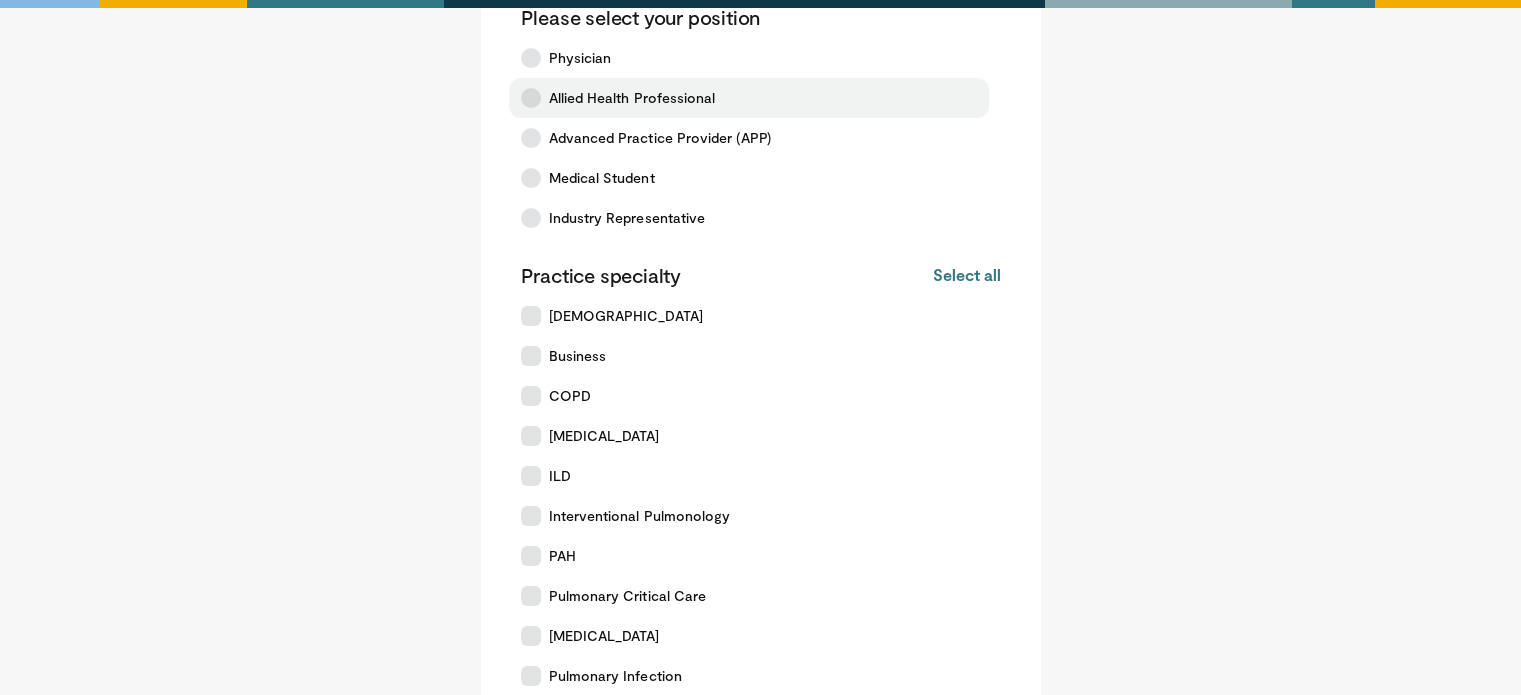 click on "Allied Health Professional" at bounding box center (632, 98) 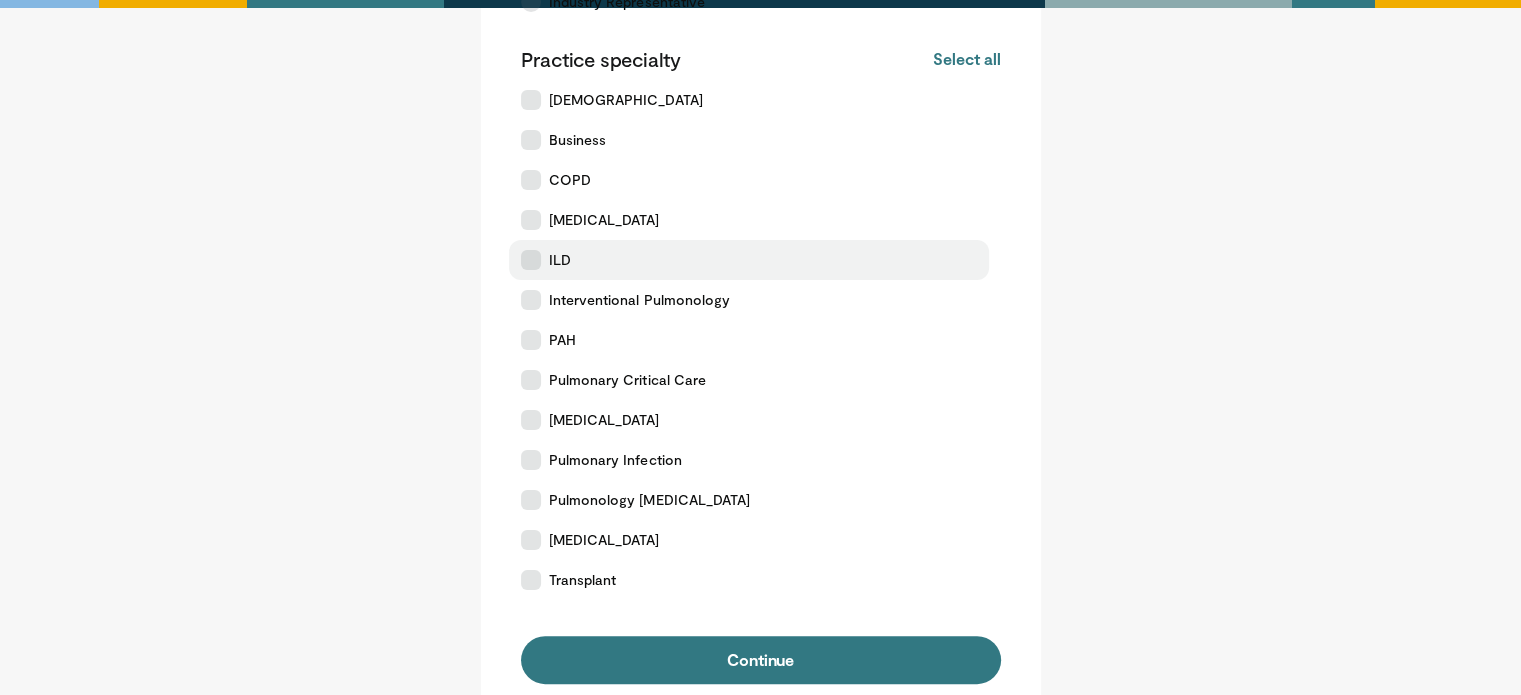 scroll, scrollTop: 356, scrollLeft: 0, axis: vertical 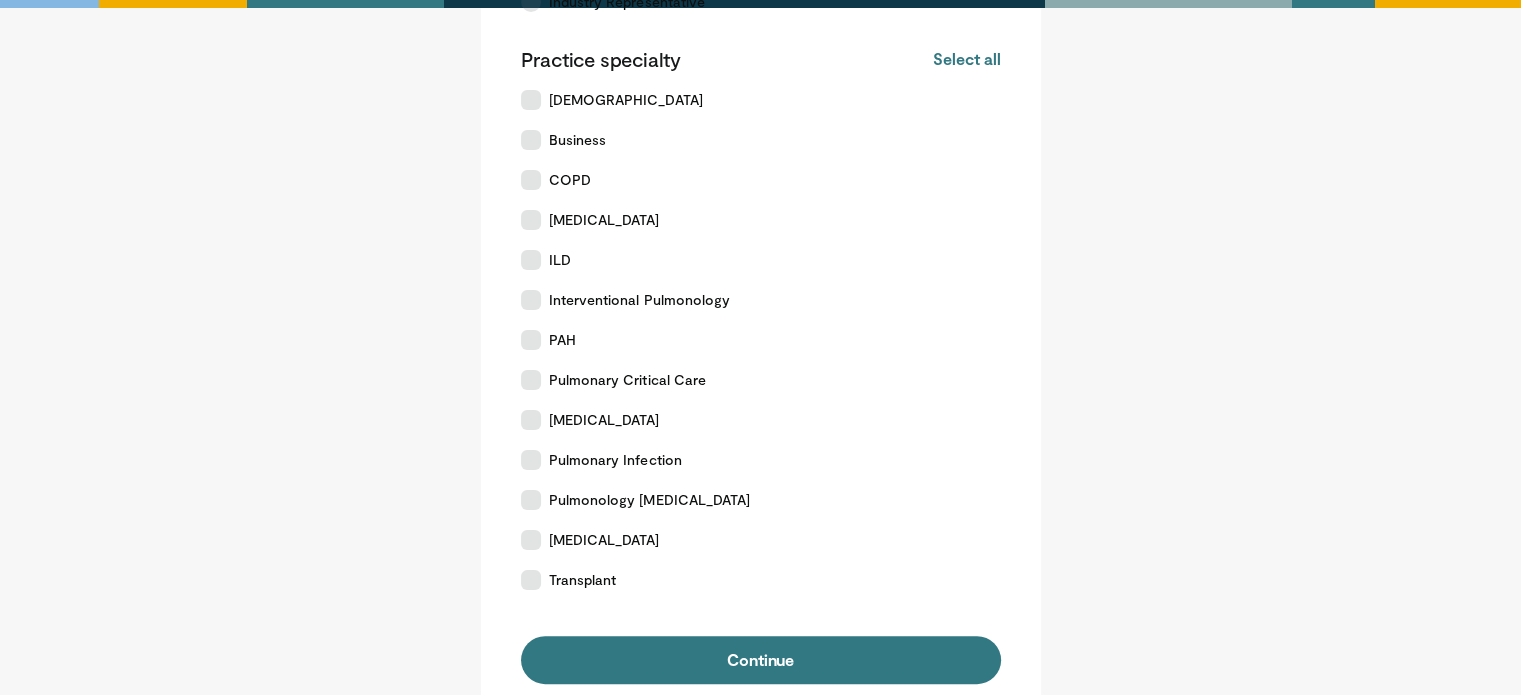 click on "Practice specialty
Select all
Deselect all" at bounding box center (761, 59) 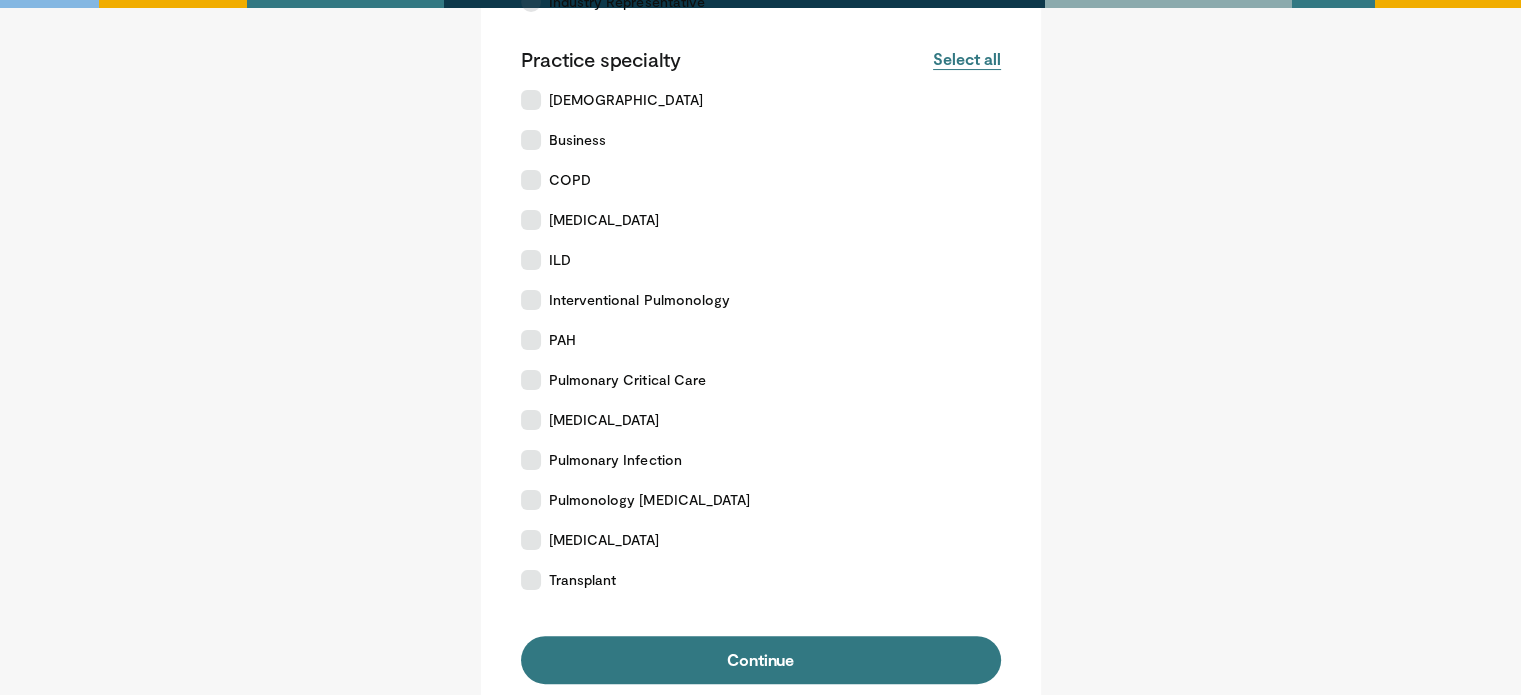 click on "Select all" at bounding box center [966, 59] 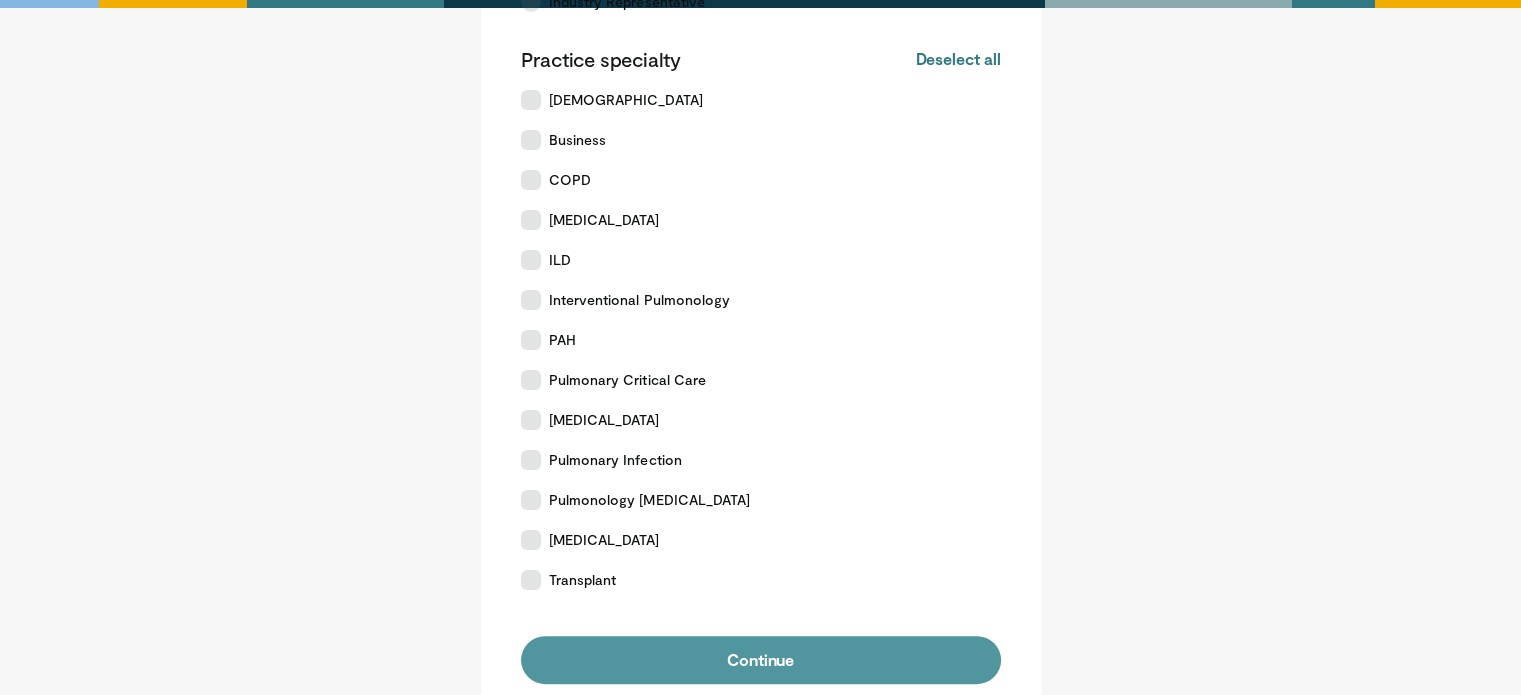 click on "Continue" at bounding box center (761, 660) 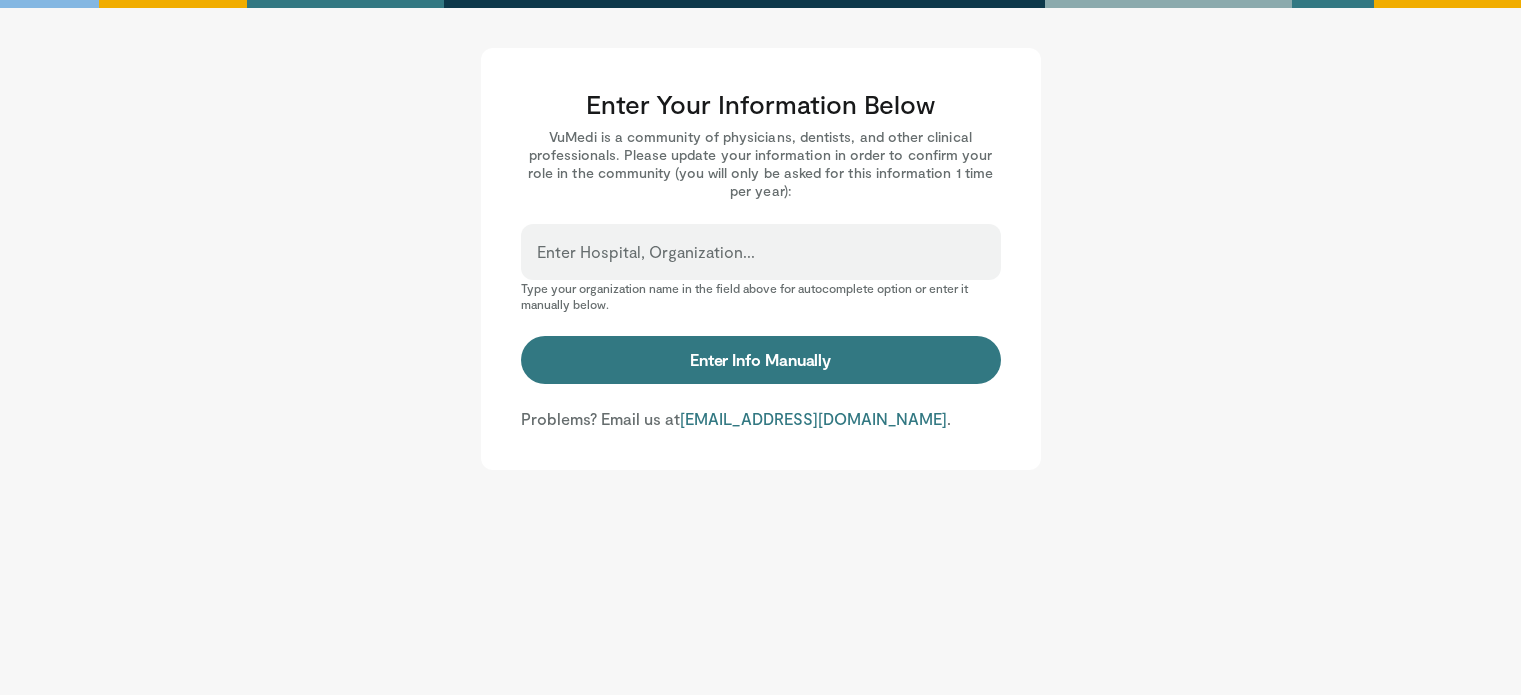 scroll, scrollTop: 0, scrollLeft: 0, axis: both 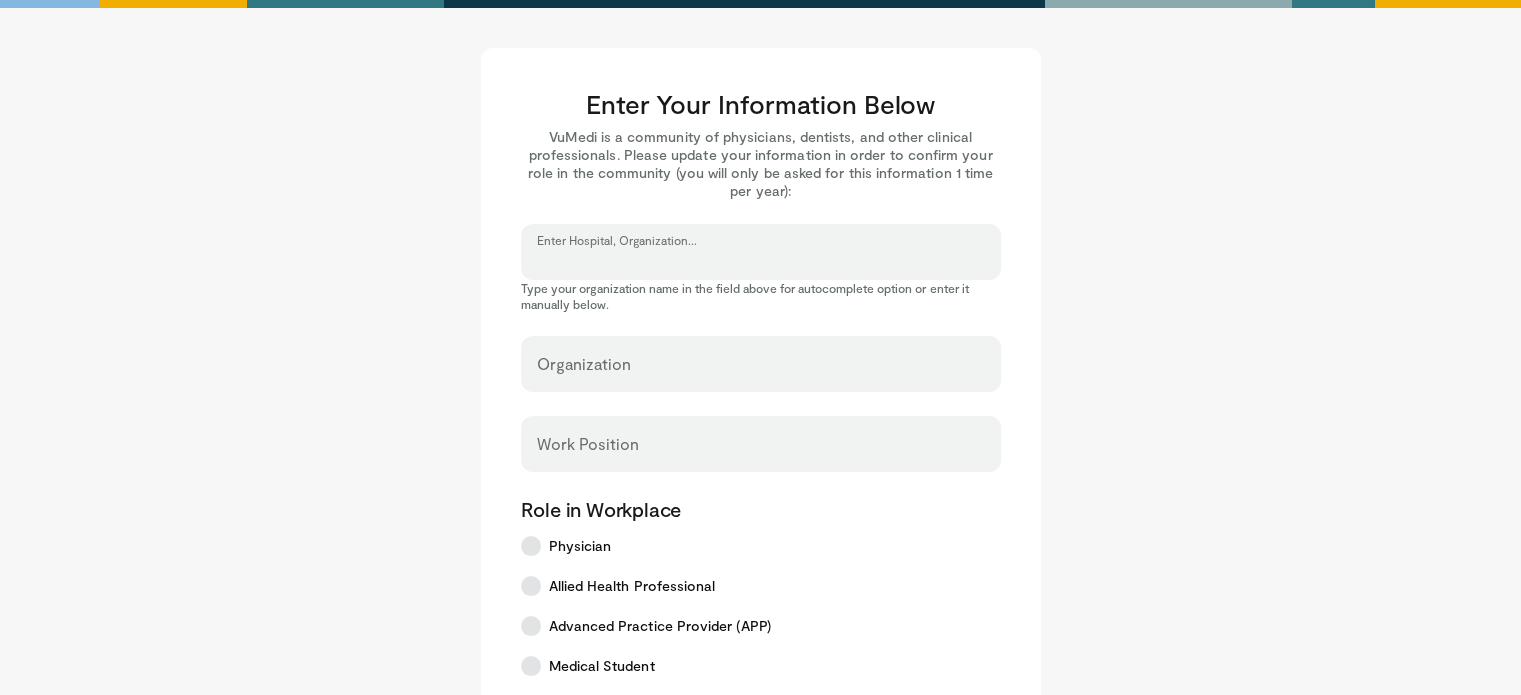 click on "Enter Hospital, Organization..." at bounding box center (761, 261) 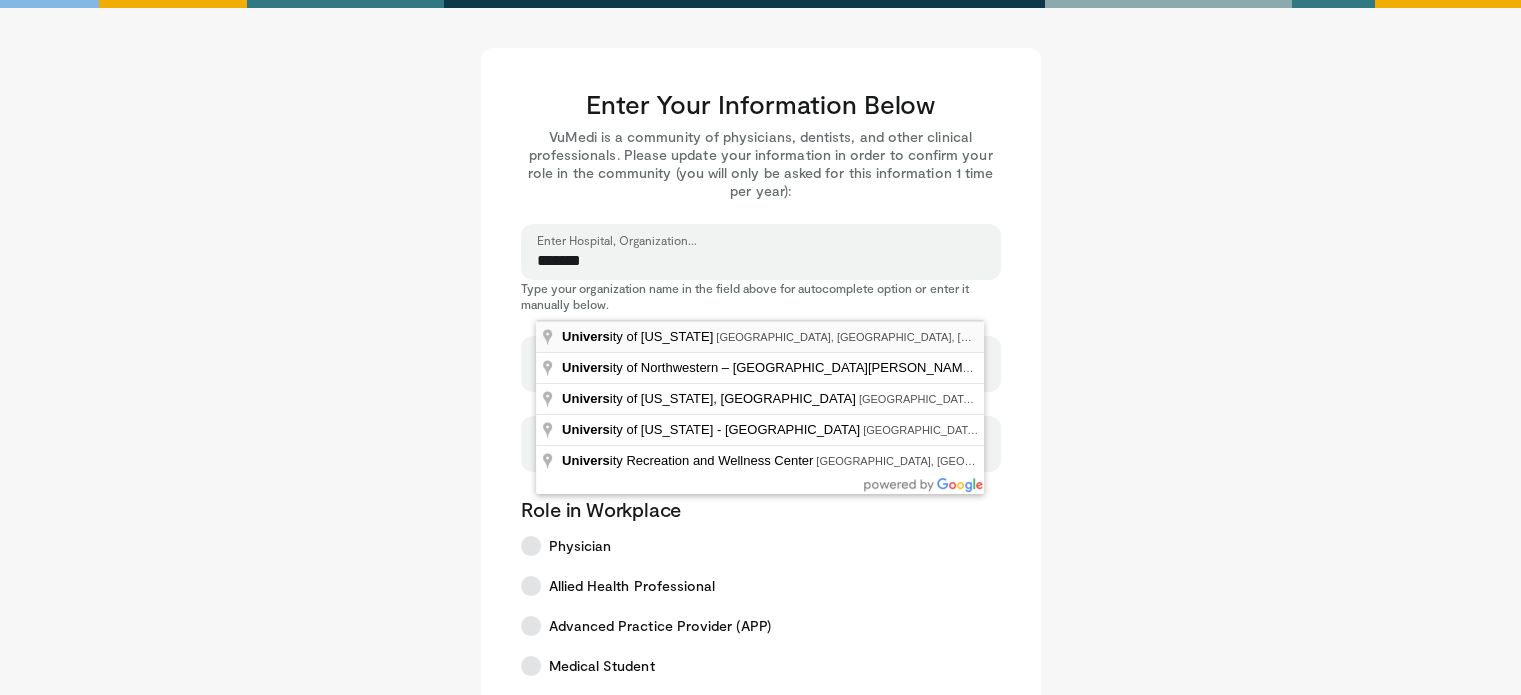 type on "**********" 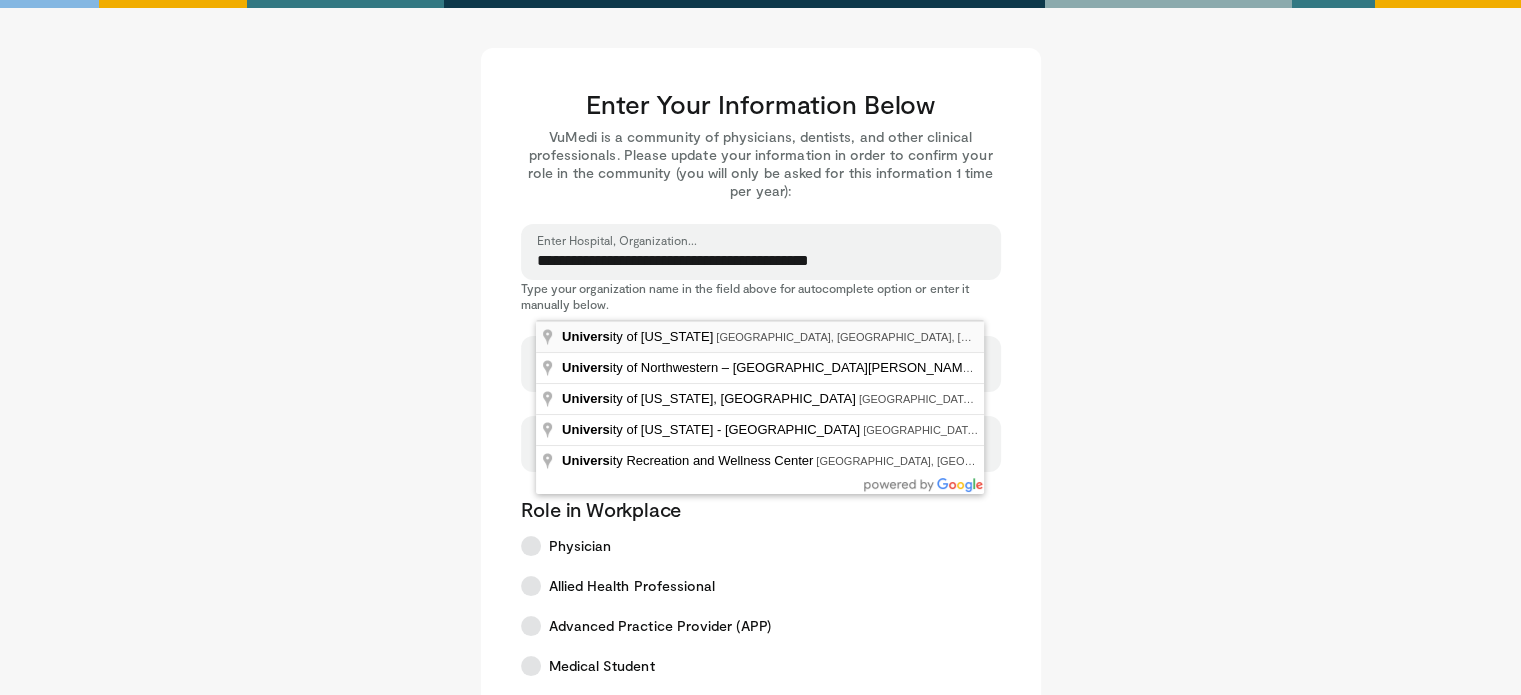 select on "**" 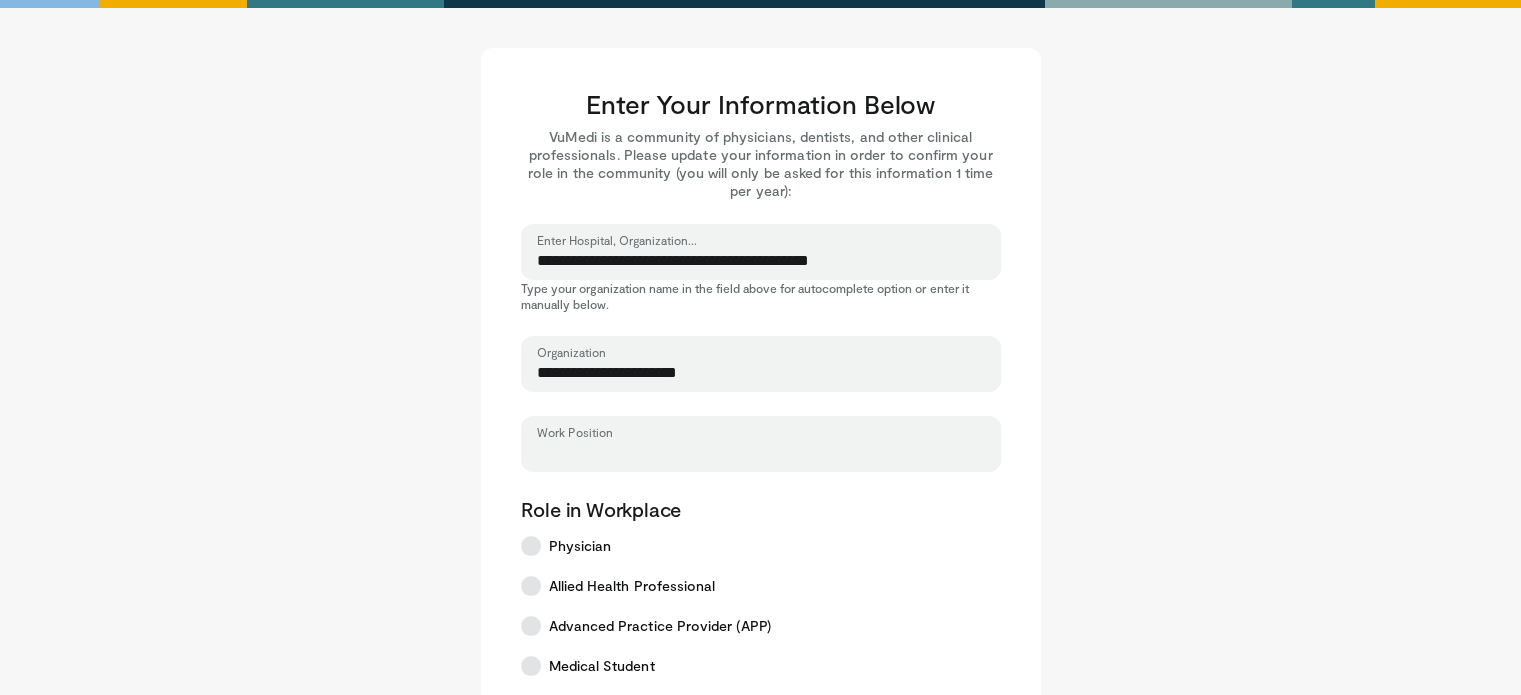 click on "Work Position" at bounding box center (761, 453) 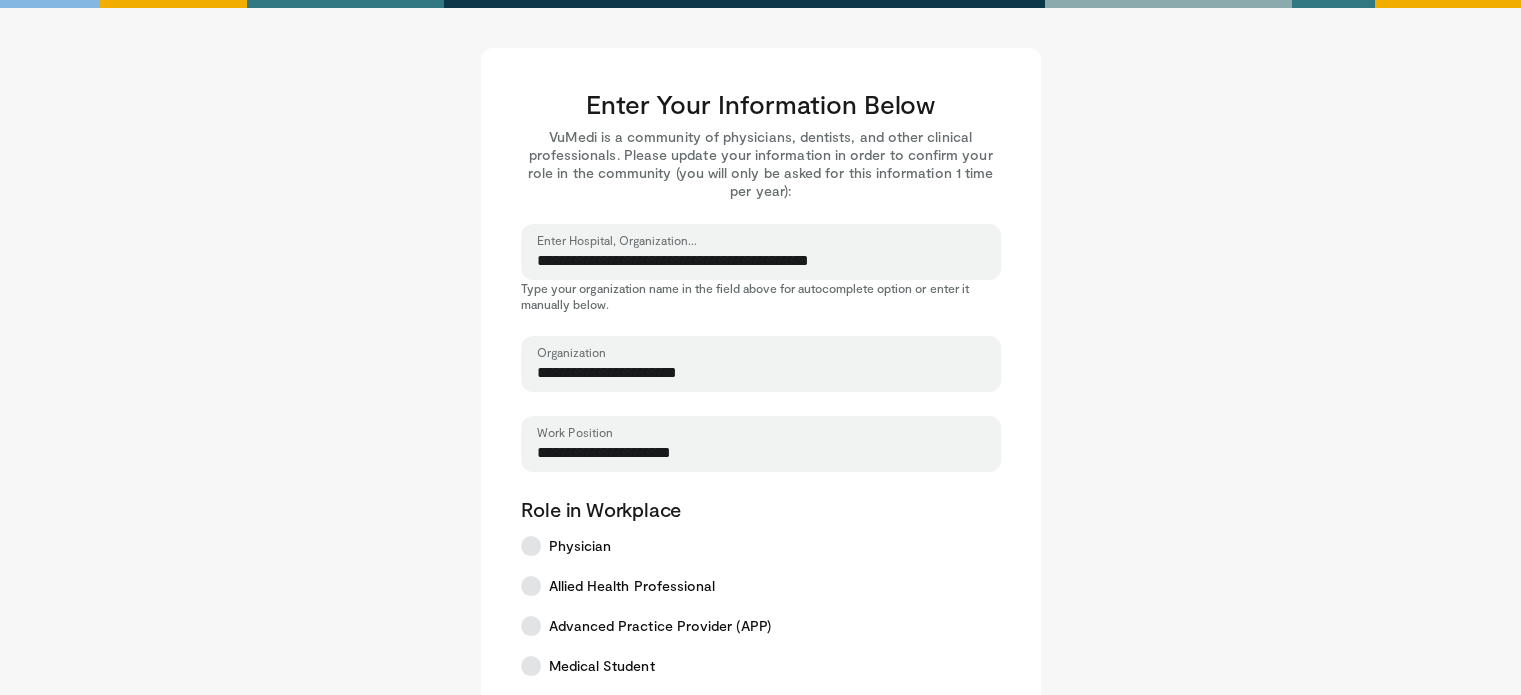 type on "**********" 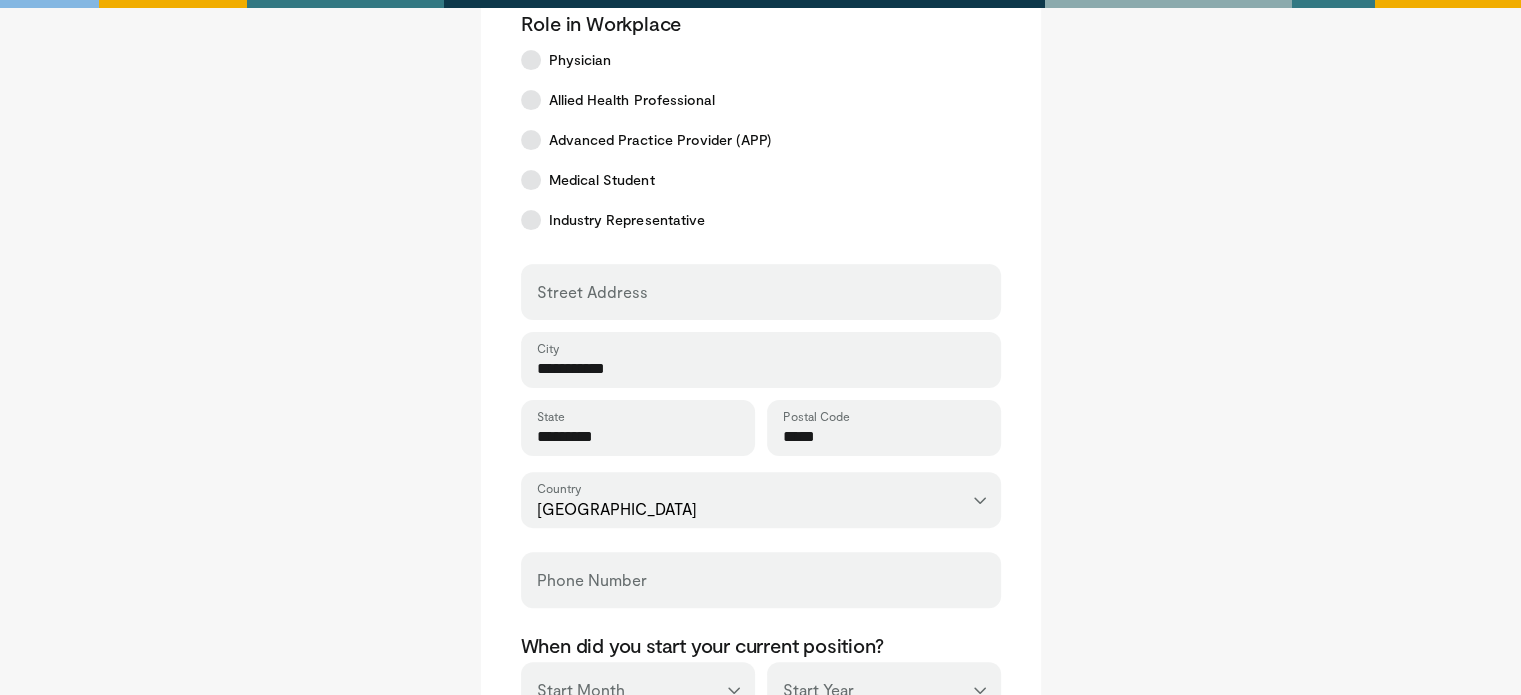 scroll, scrollTop: 500, scrollLeft: 0, axis: vertical 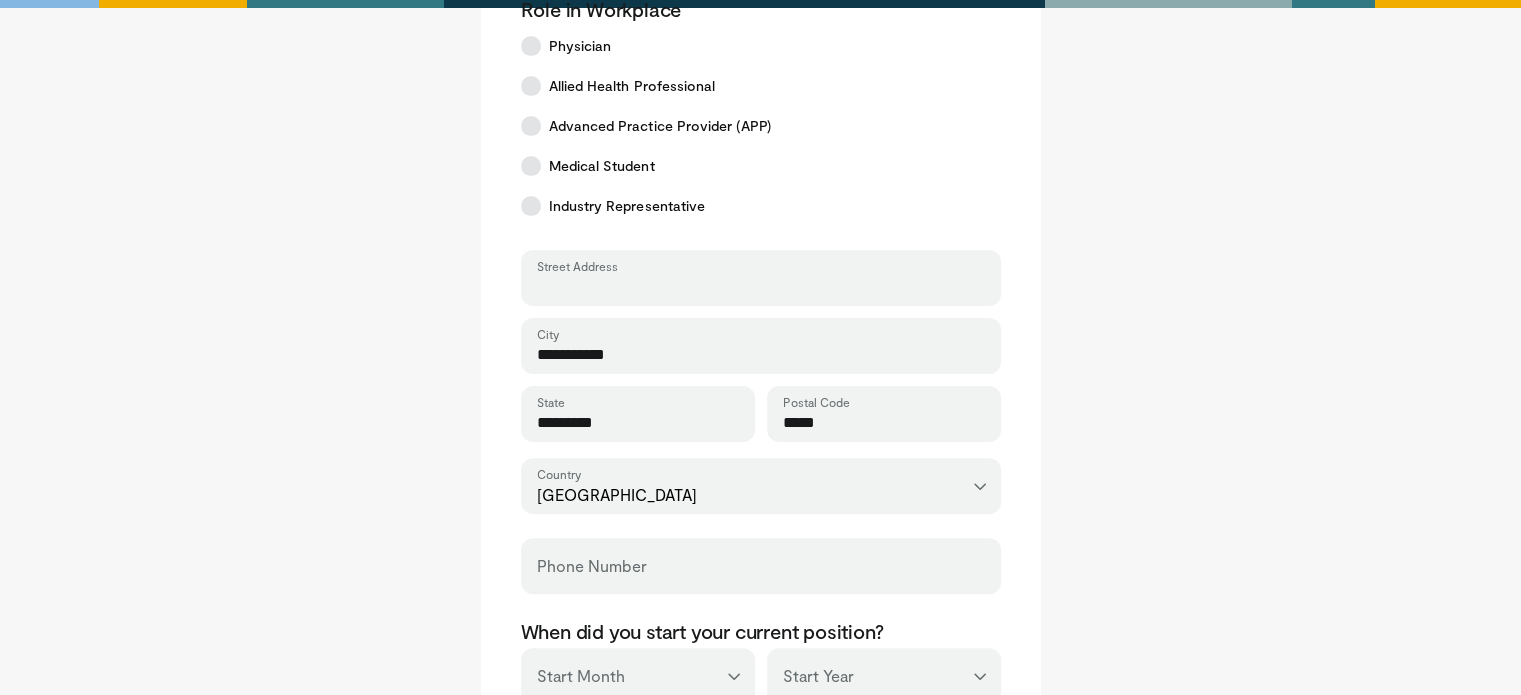 click on "Street Address" at bounding box center (761, 287) 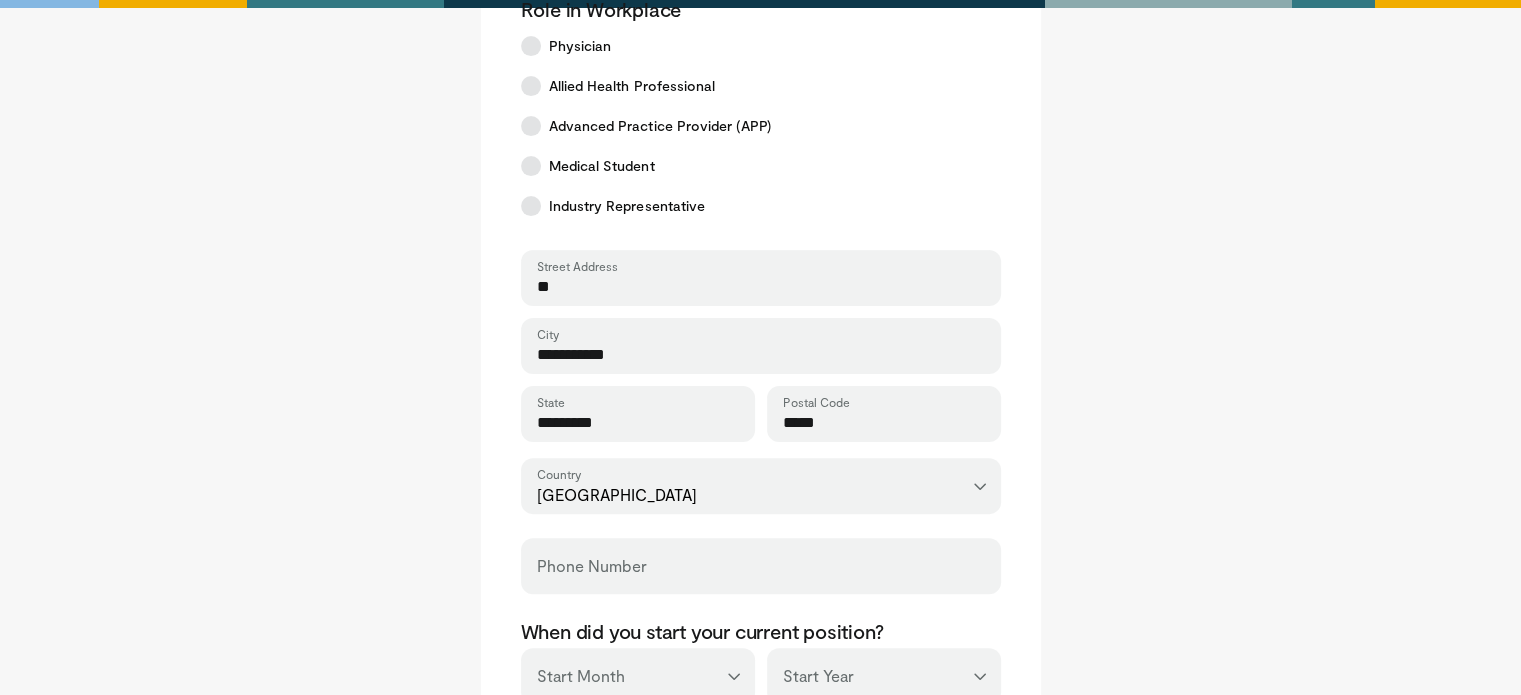 type on "*" 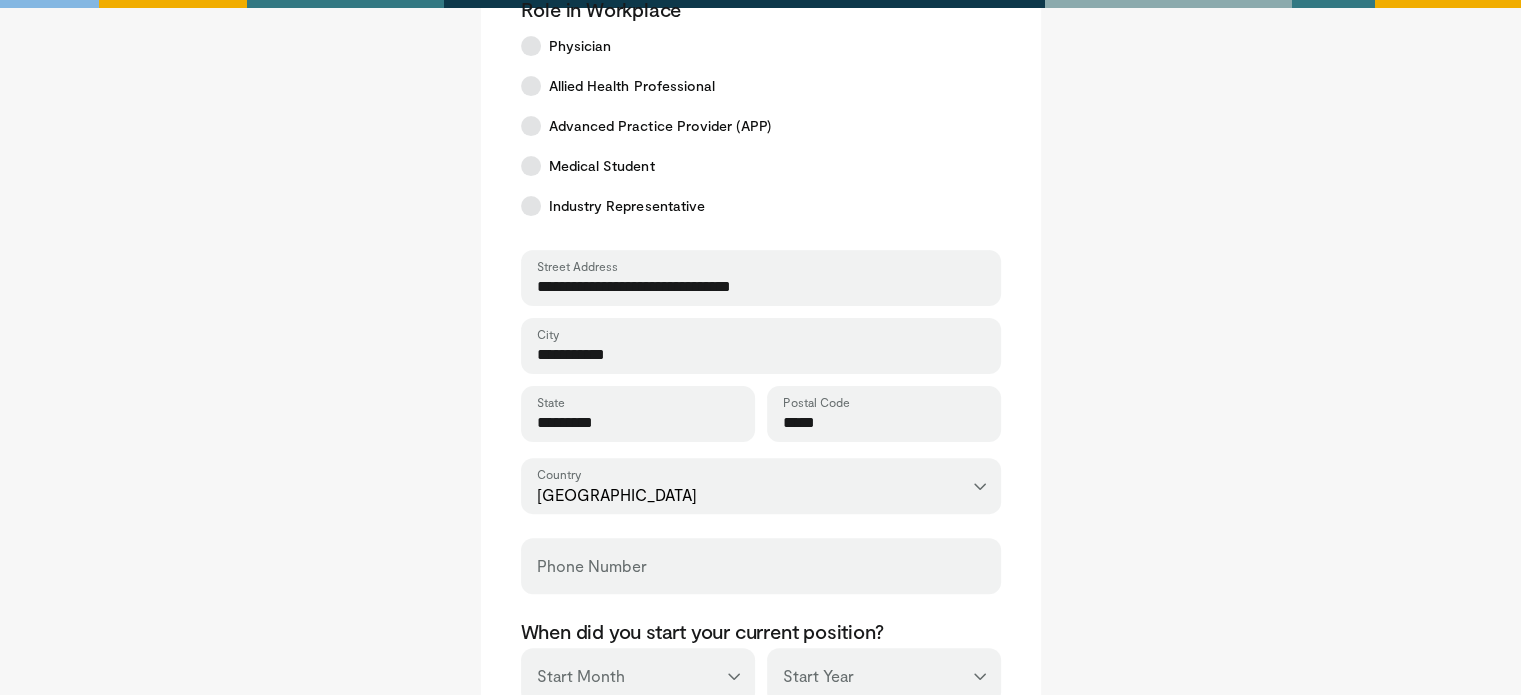 type on "**********" 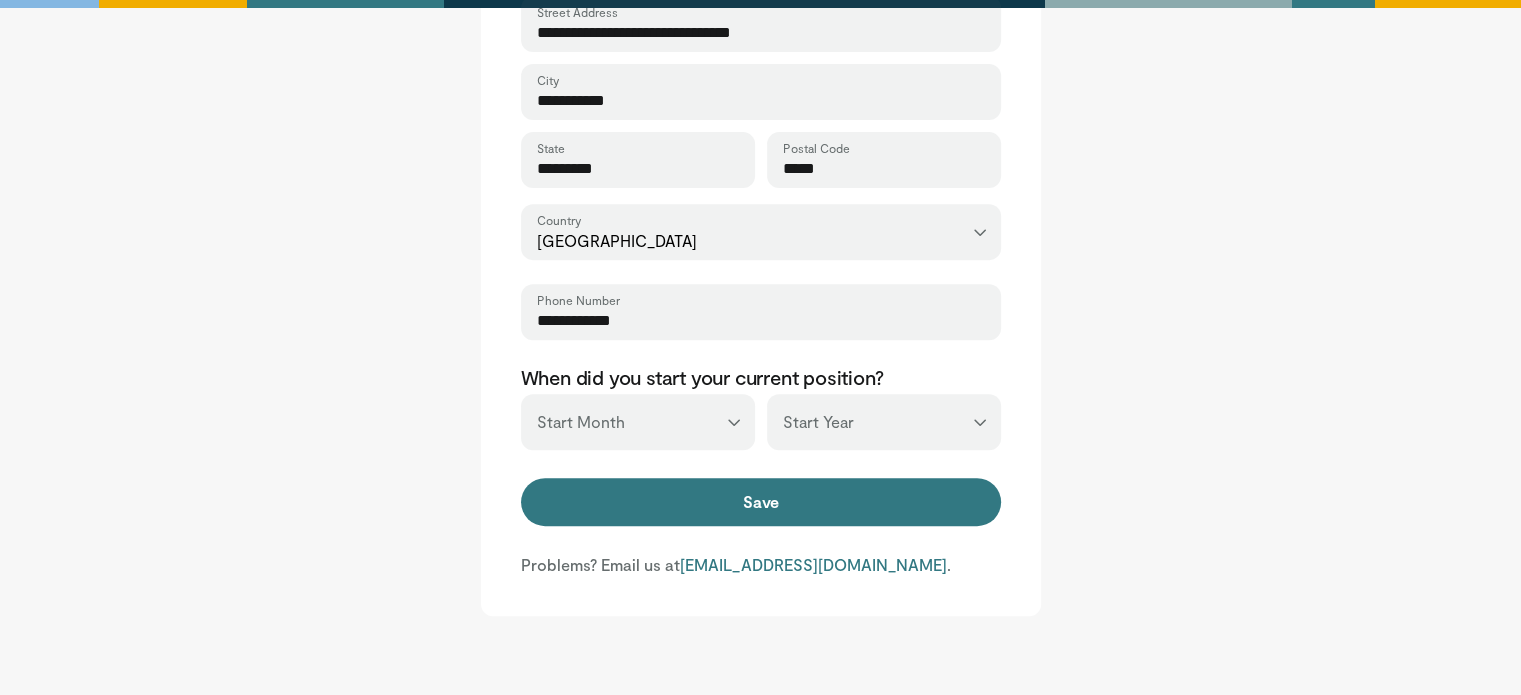 scroll, scrollTop: 772, scrollLeft: 0, axis: vertical 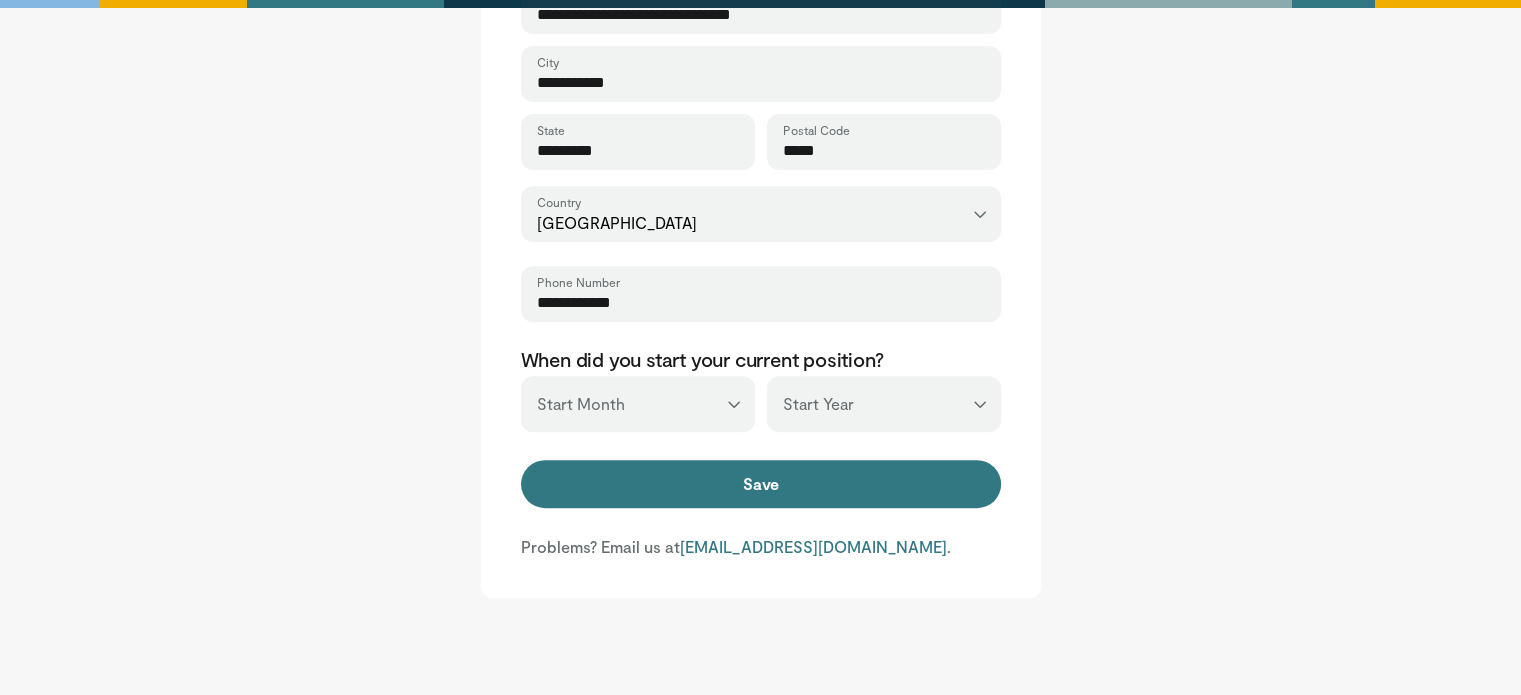 type on "**********" 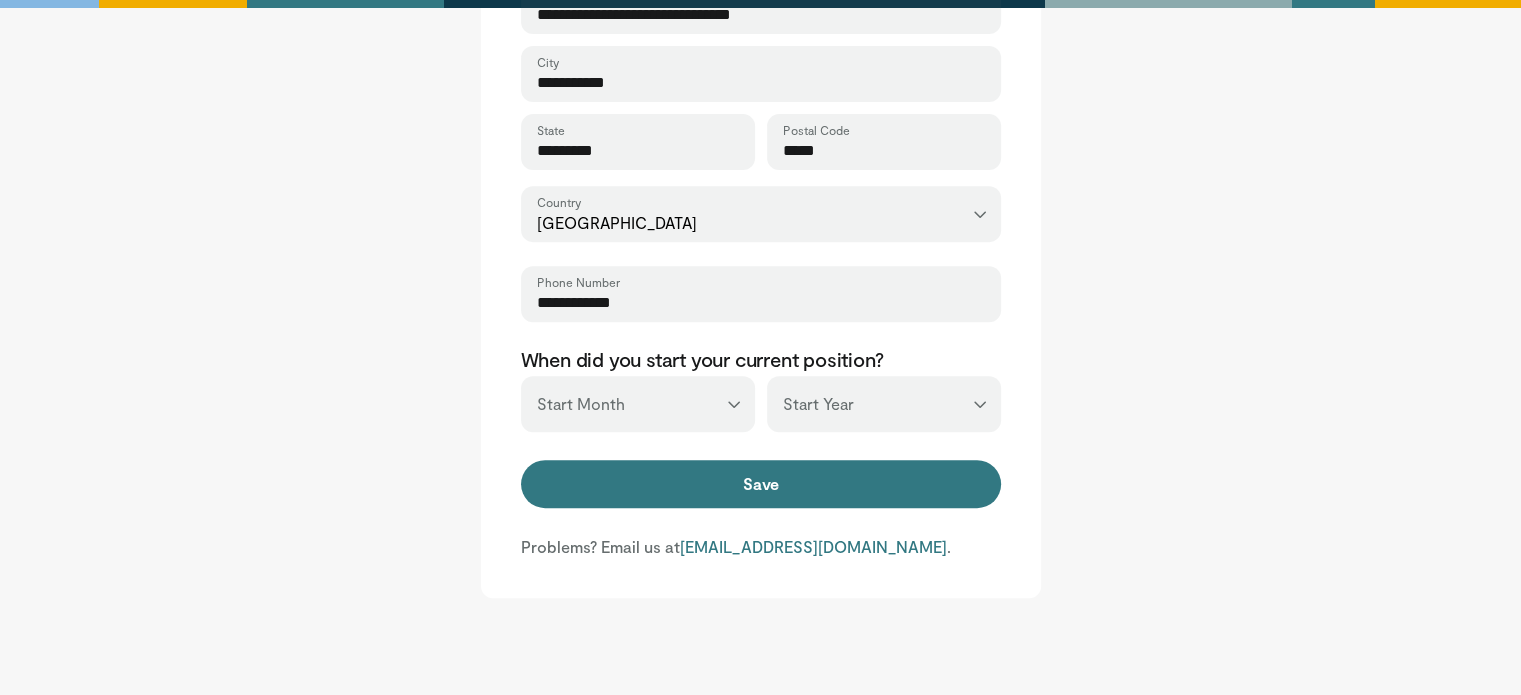select on "*" 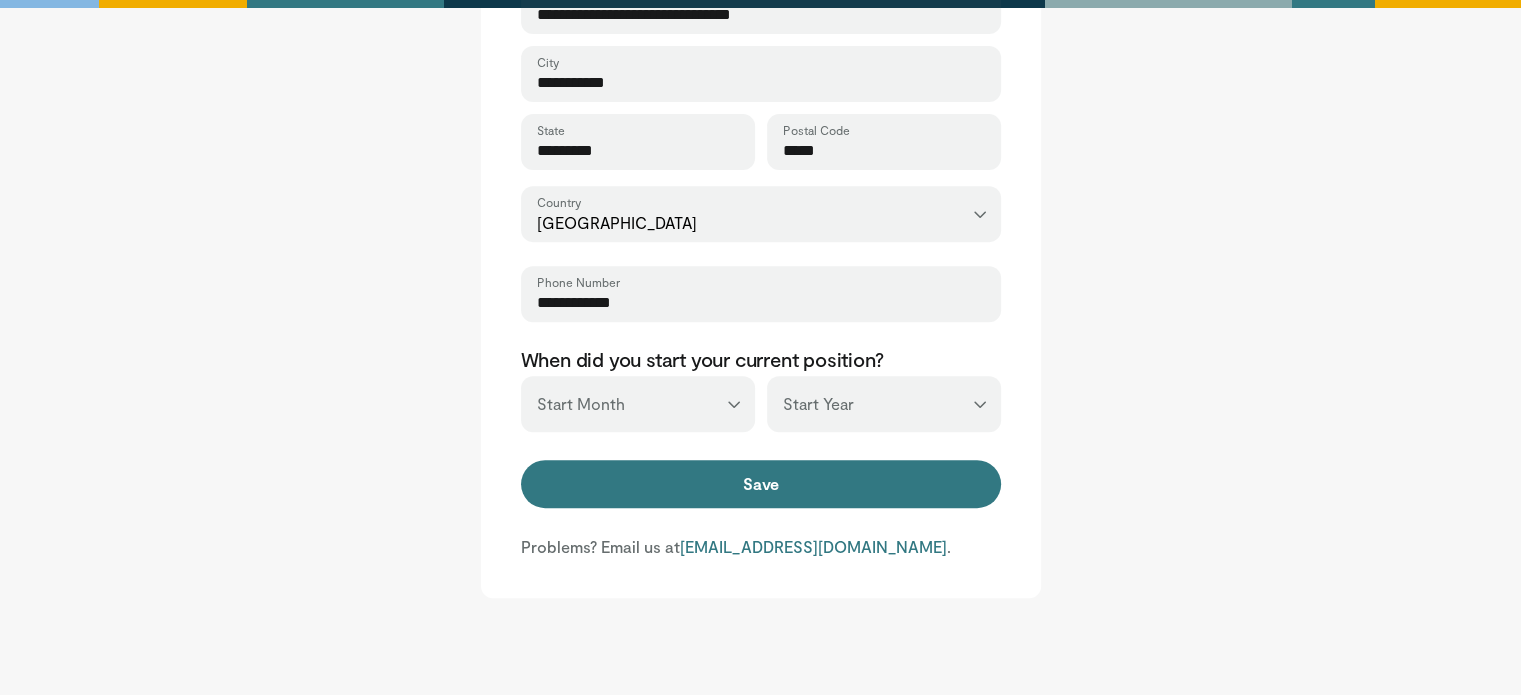 click on "***
*******
********
*****
*****
***
****
****
******
*********
*******
********
********" at bounding box center [638, 404] 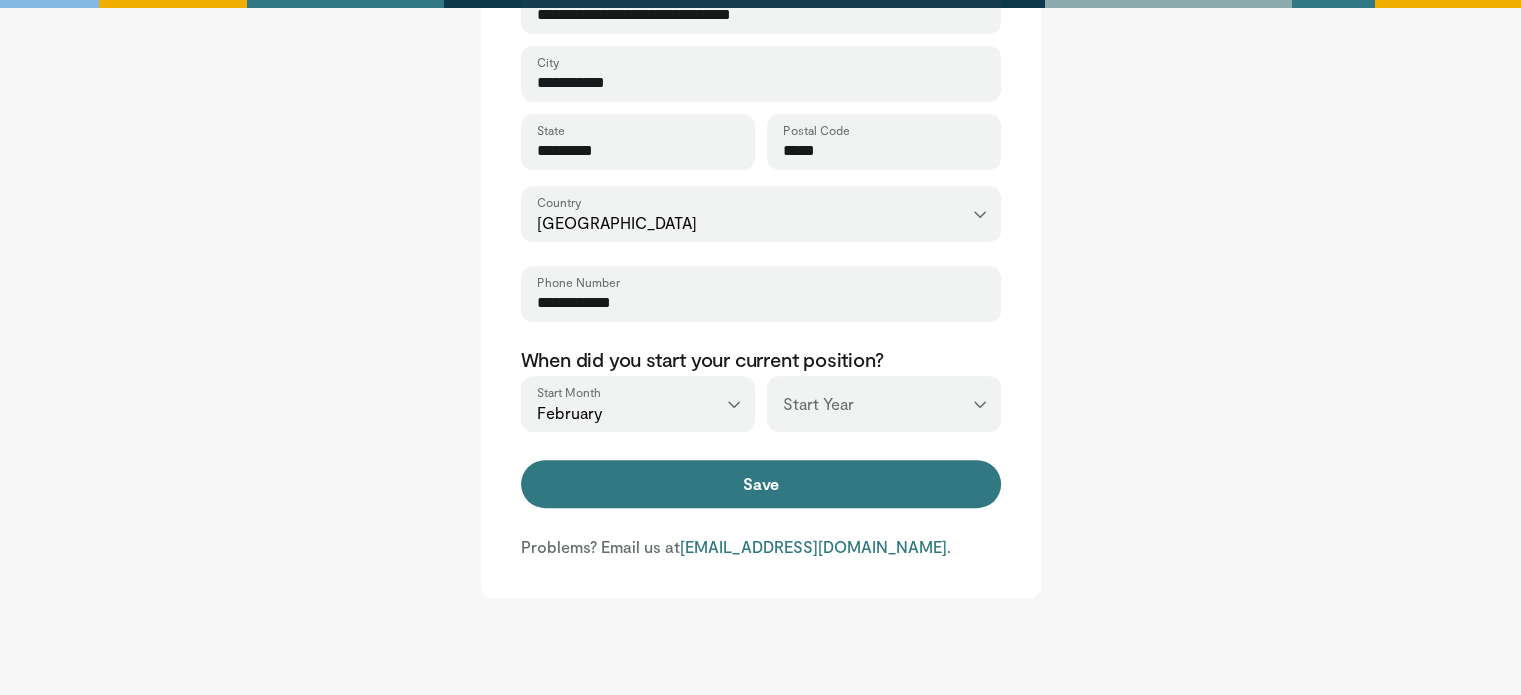 click on "***
****
****
****
****
****
****
****
****
****
****
****
****
****
****
****
****
****
****
****
****
****
****
****
****
****
****
****
****
**** **** **** **** ****" at bounding box center [884, 404] 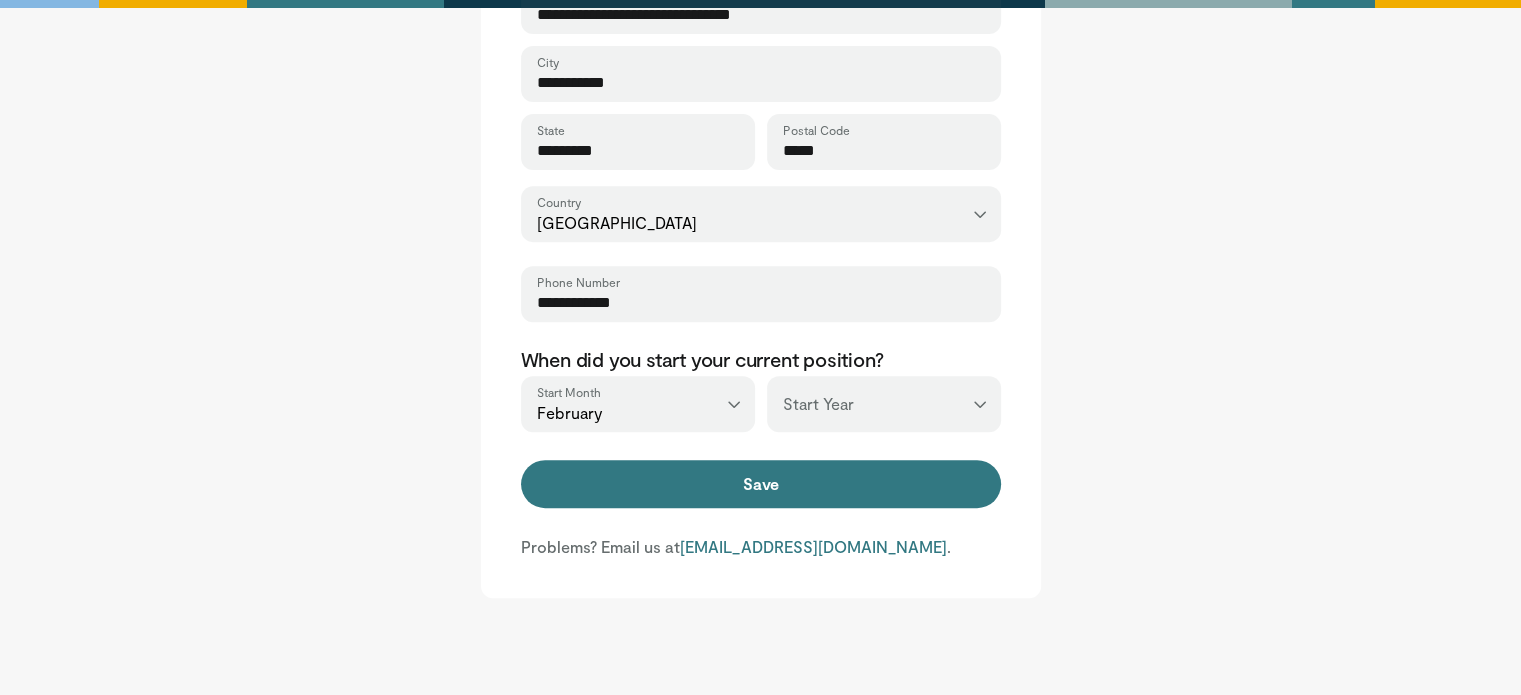 select on "****" 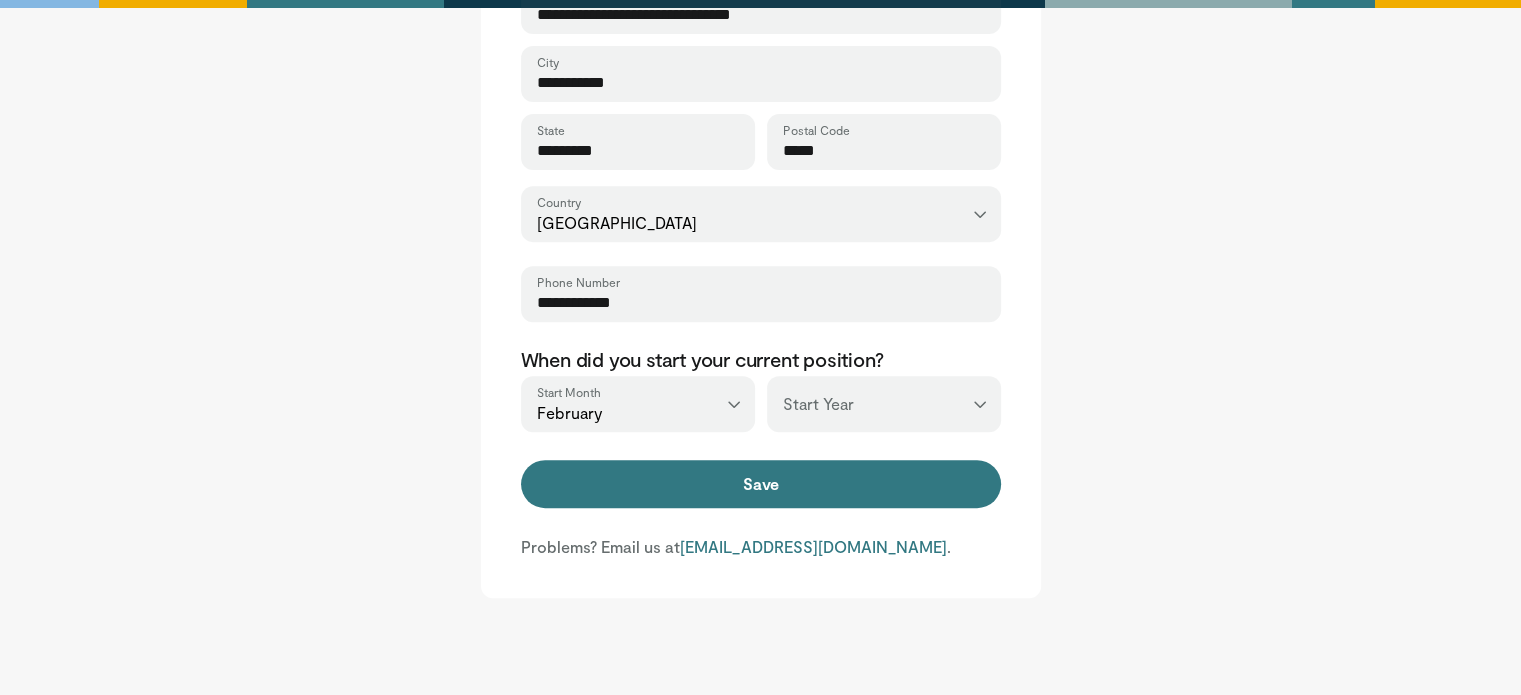 click on "***
****
****
****
****
****
****
****
****
****
****
****
****
****
****
****
****
****
****
****
****
****
****
****
****
****
****
****
****
**** **** **** **** ****" at bounding box center (884, 404) 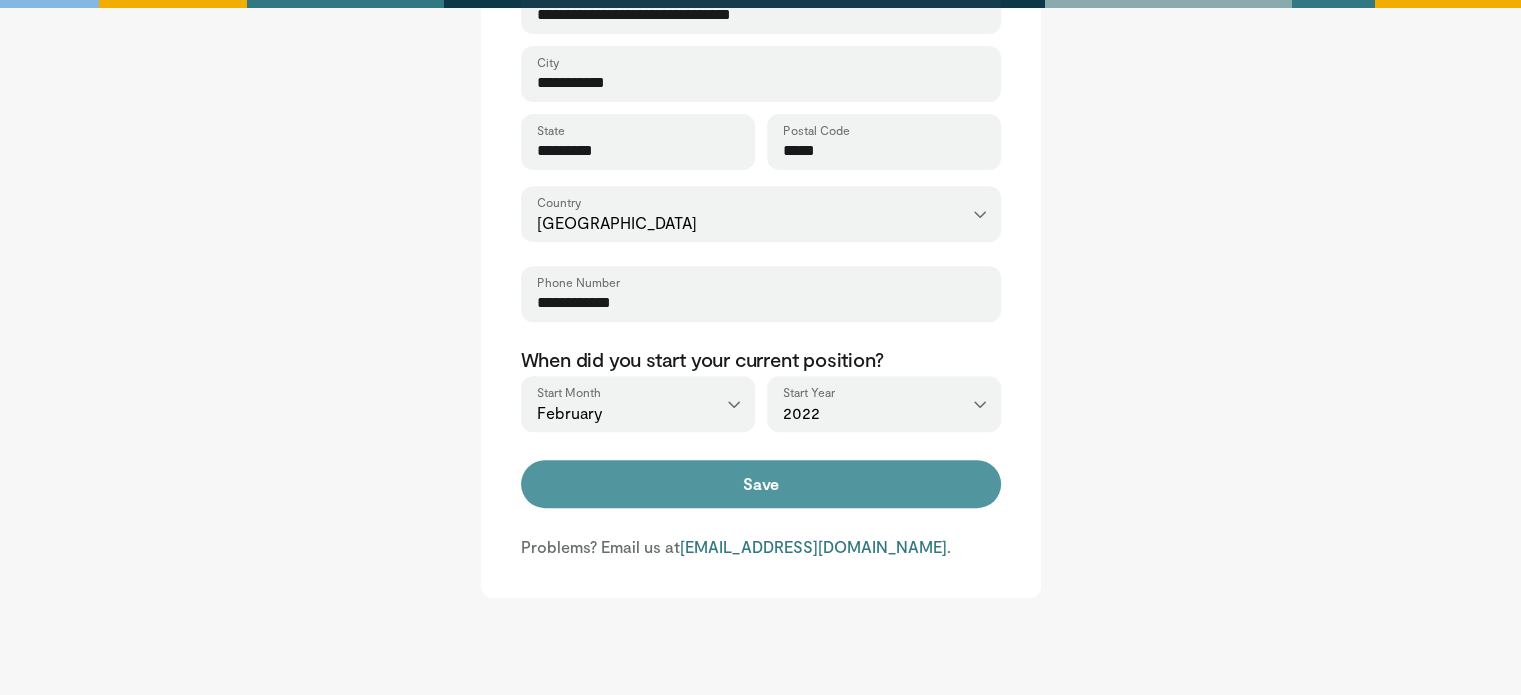 click on "Save" at bounding box center [761, 484] 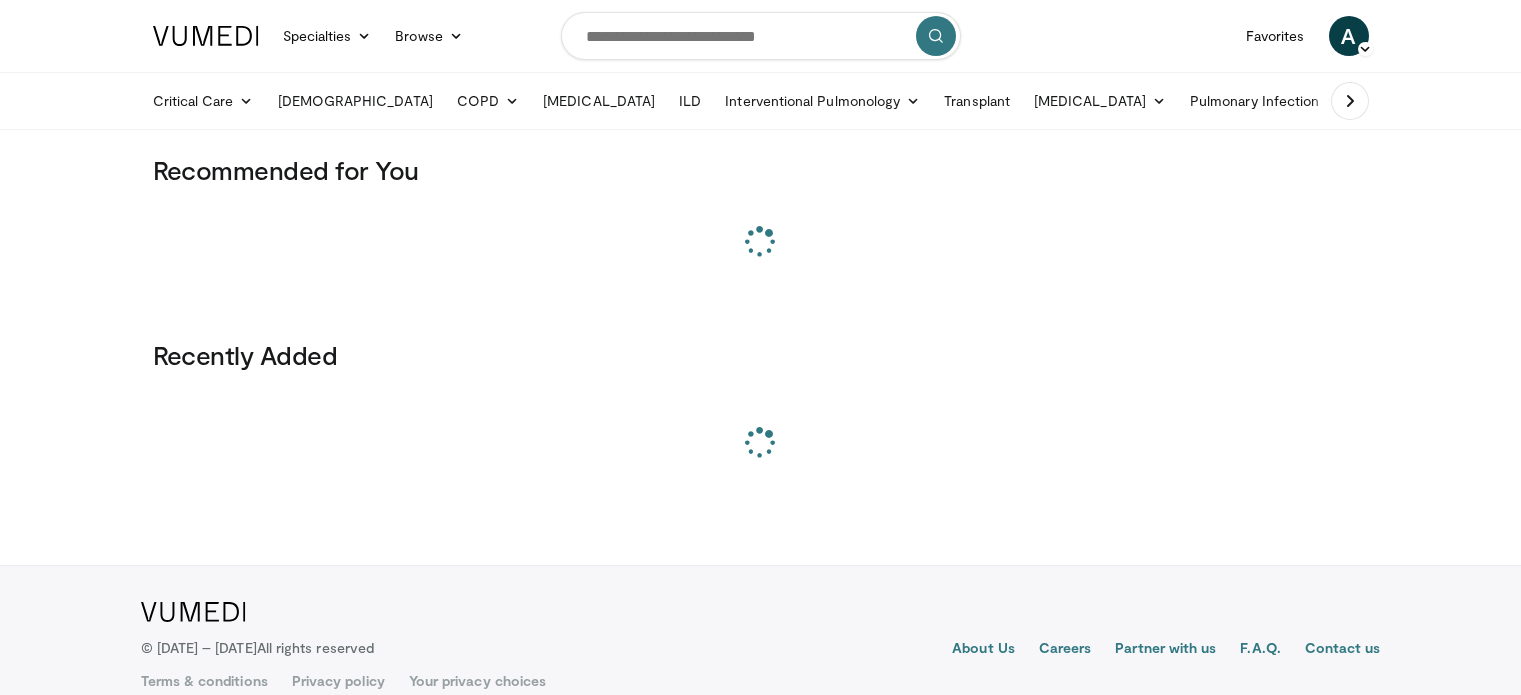 scroll, scrollTop: 0, scrollLeft: 0, axis: both 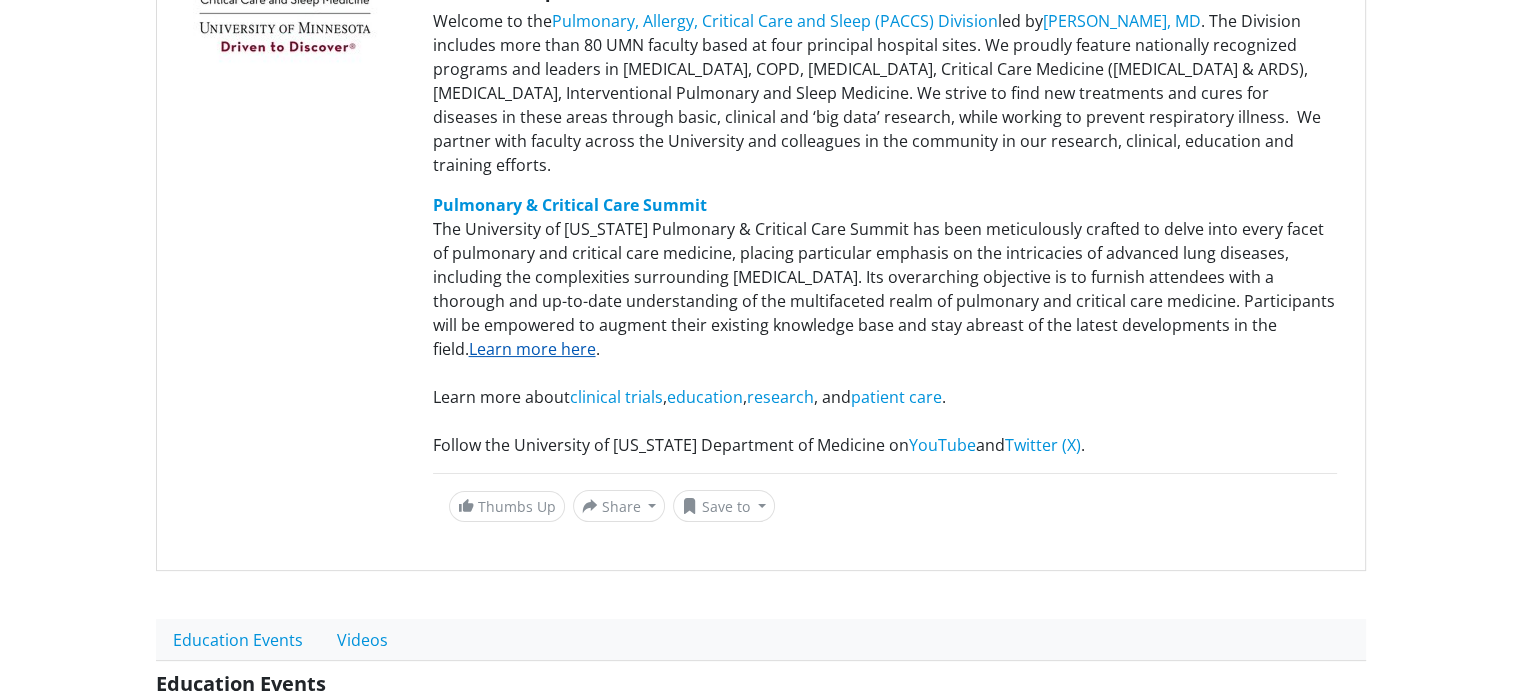 click on "Learn more here" at bounding box center (532, 349) 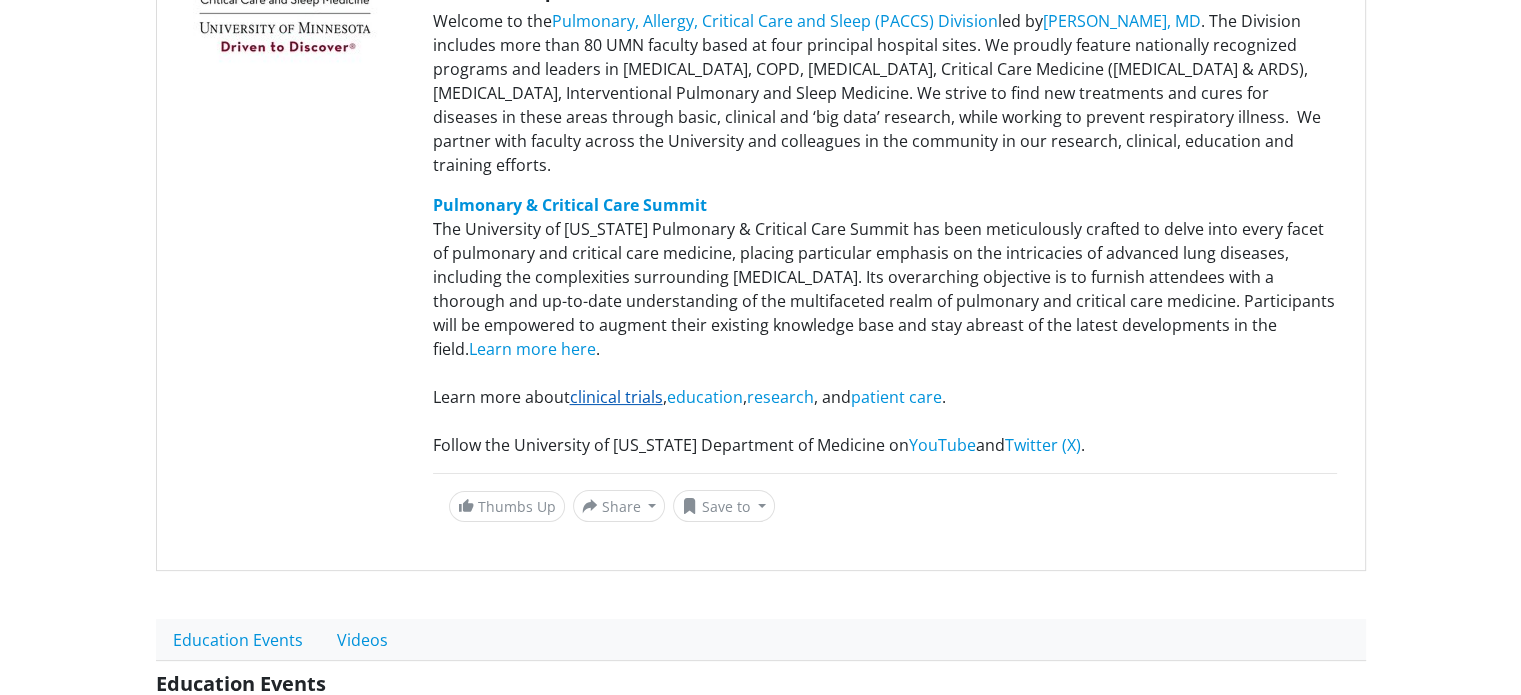 click on "clinical trials" at bounding box center [616, 397] 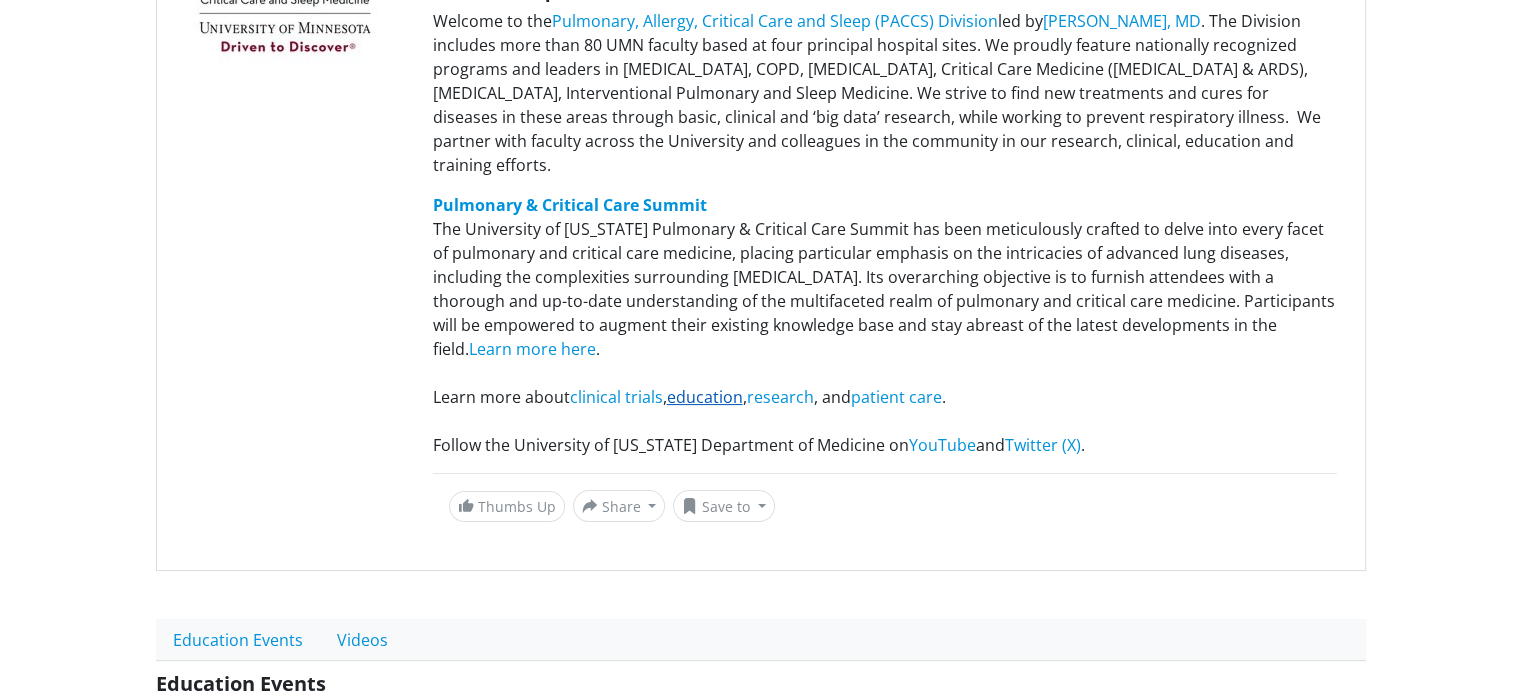 click on "education" at bounding box center [705, 397] 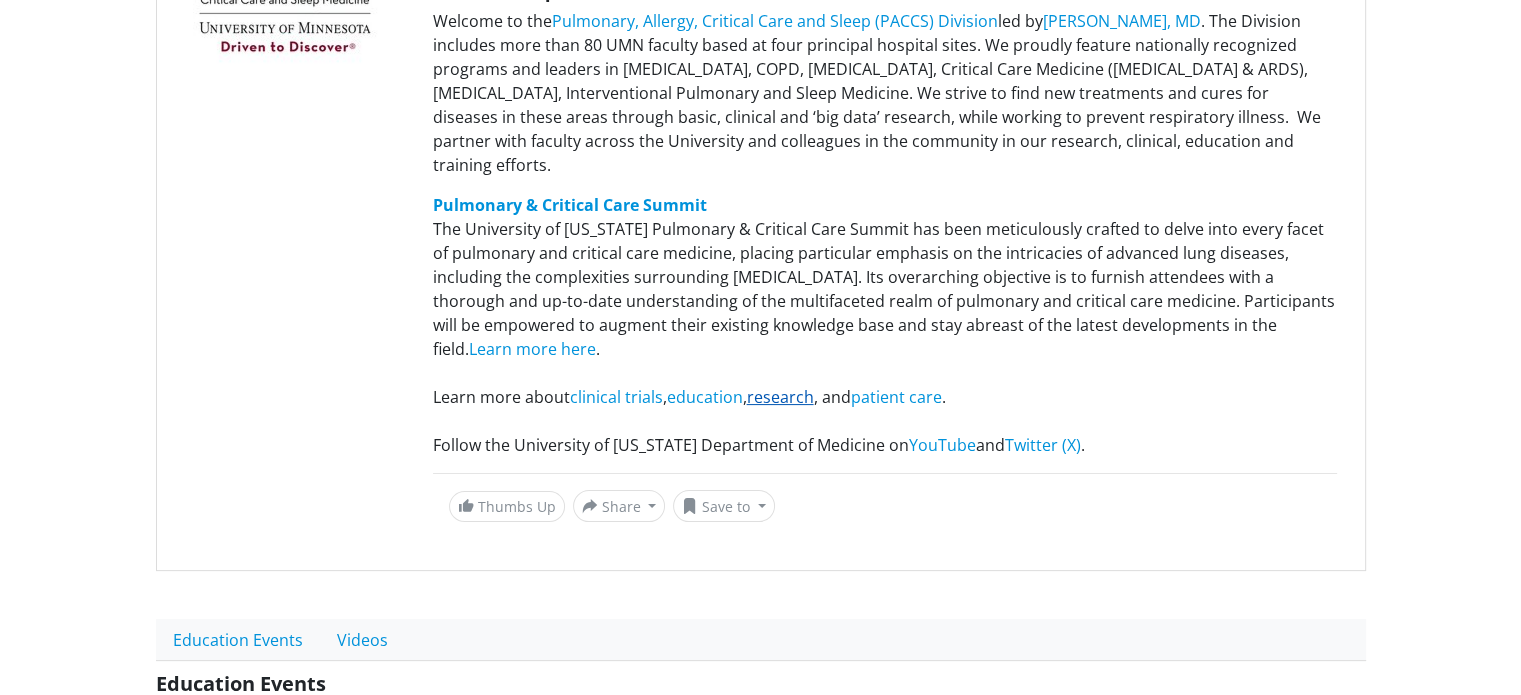 click on "research" at bounding box center [780, 397] 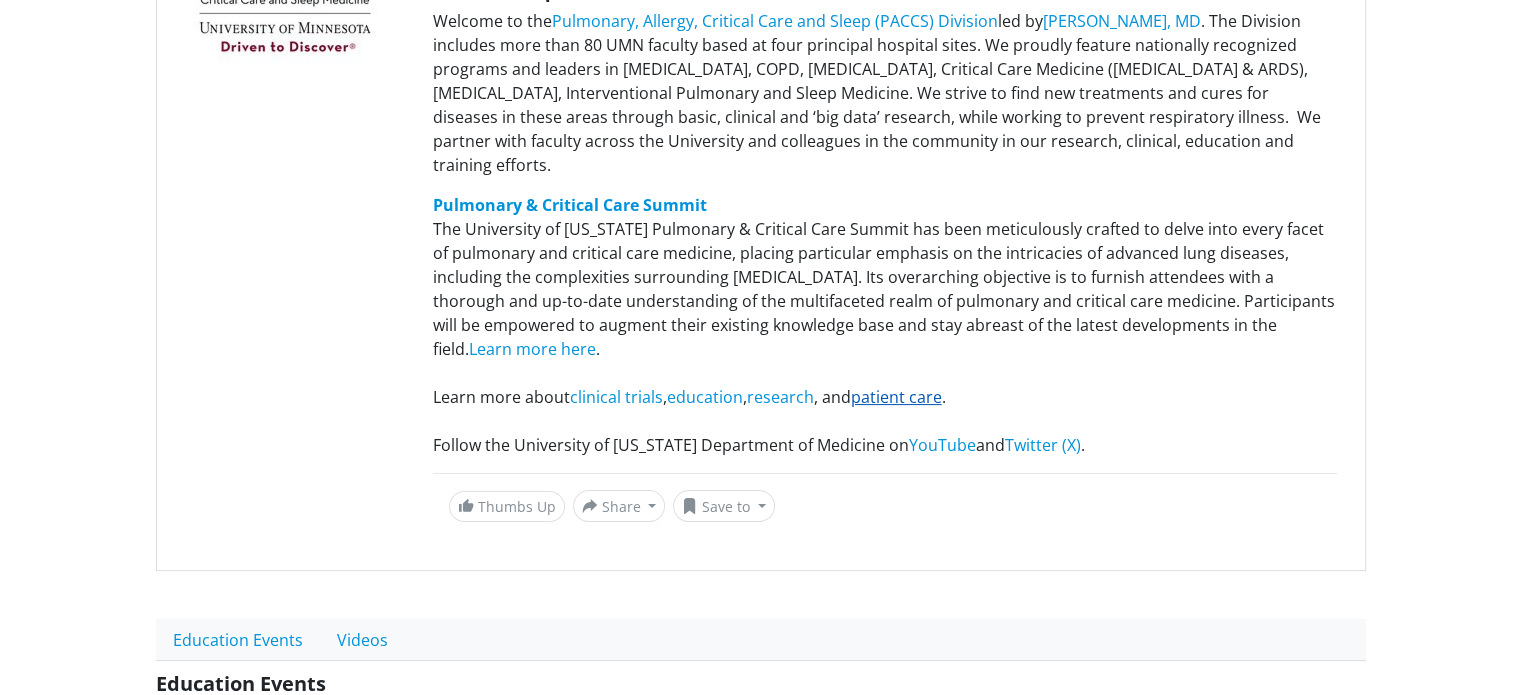 click on "patient care" at bounding box center (896, 397) 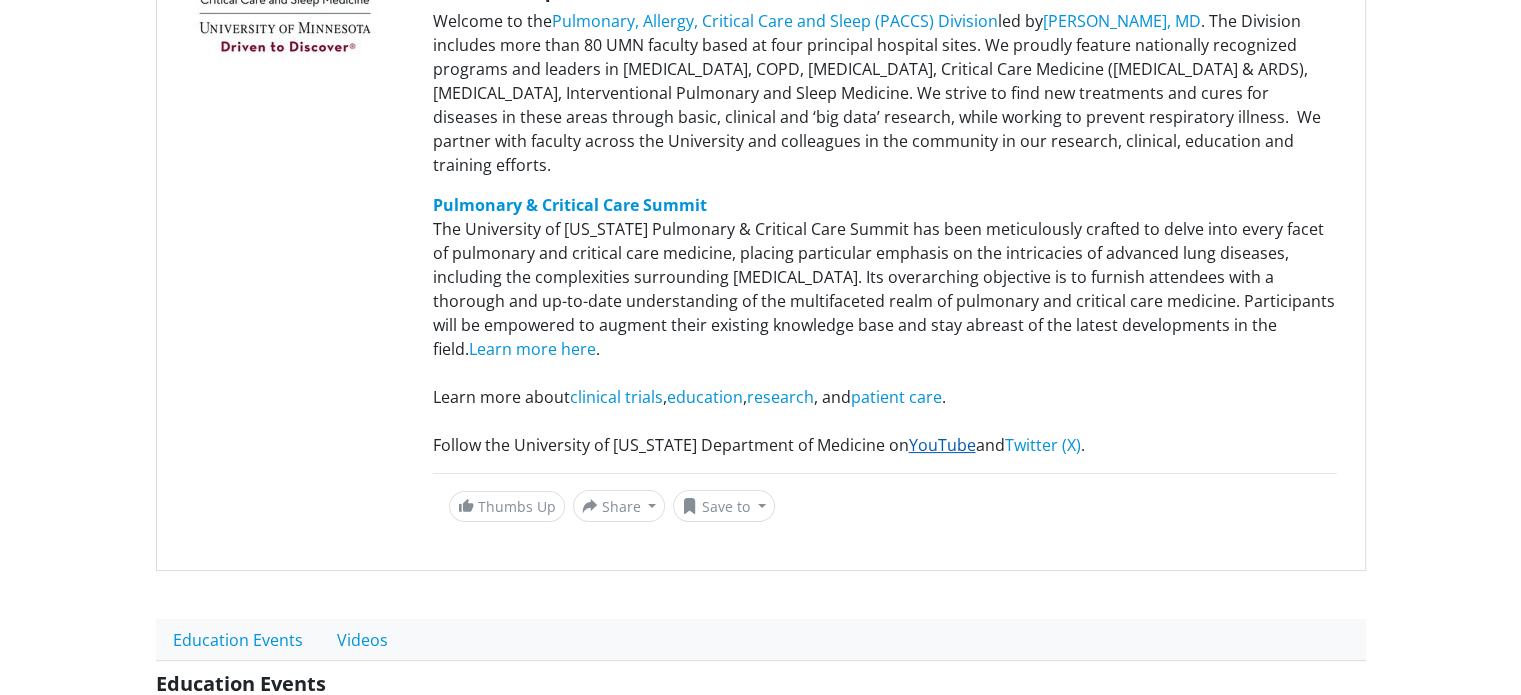 click on "YouTube" at bounding box center (942, 445) 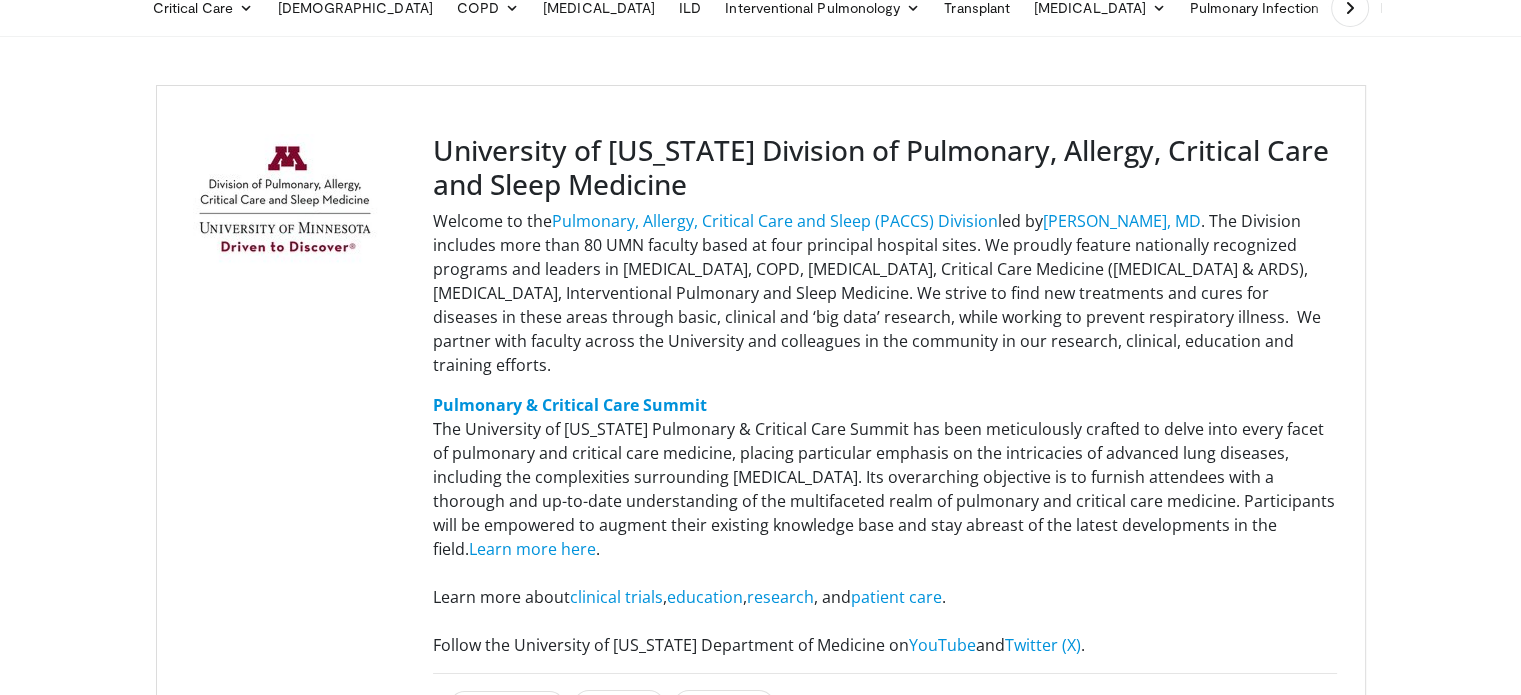 scroll, scrollTop: 92, scrollLeft: 0, axis: vertical 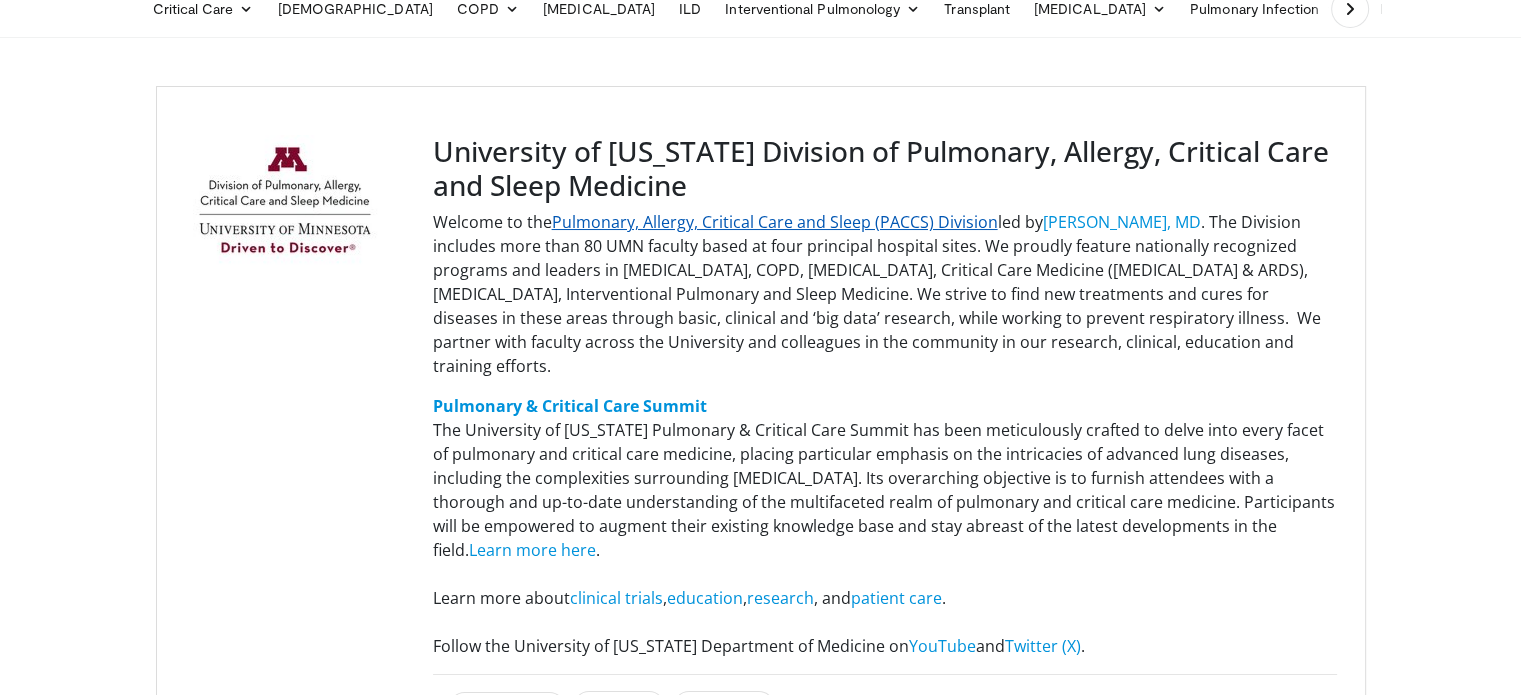 click on "Pulmonary, Allergy, Critical Care and Sleep (PACCS) Division" at bounding box center [775, 222] 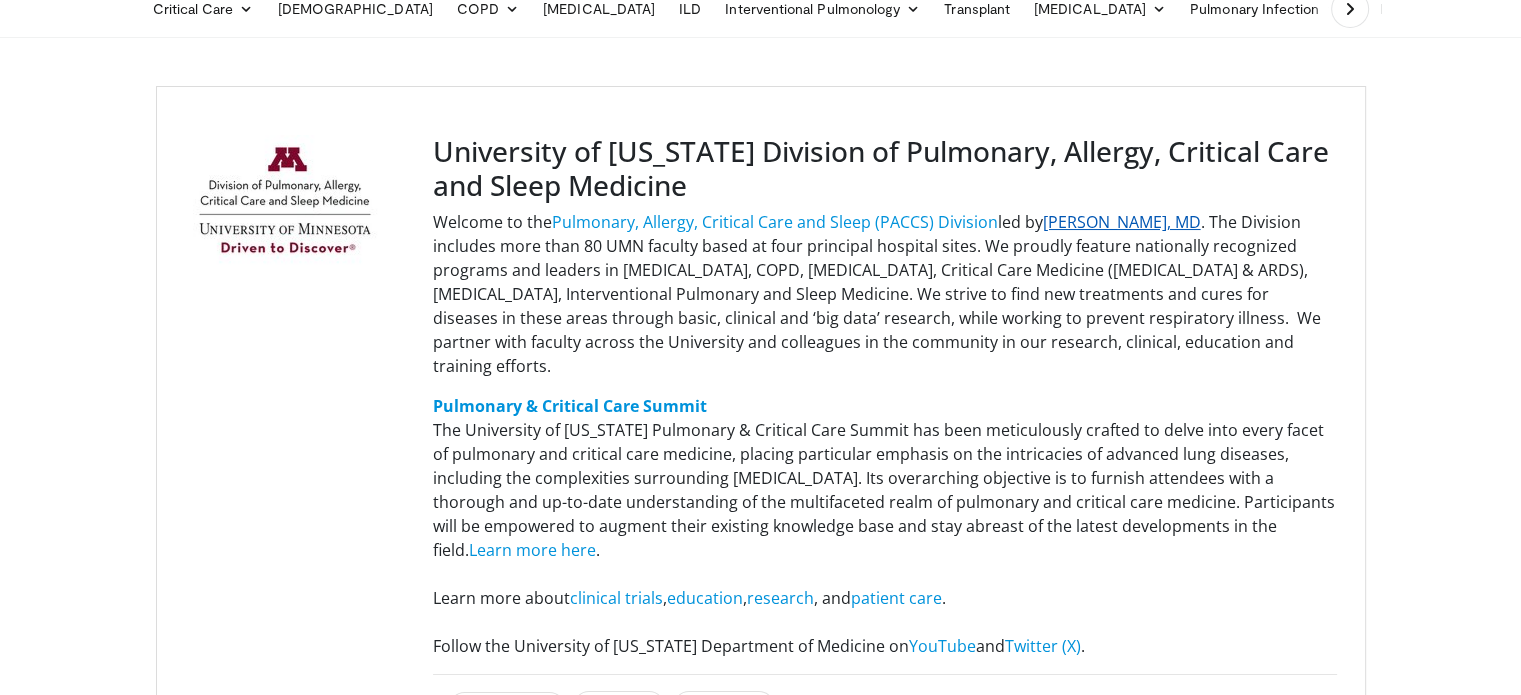 click on "[PERSON_NAME], MD" at bounding box center (1122, 222) 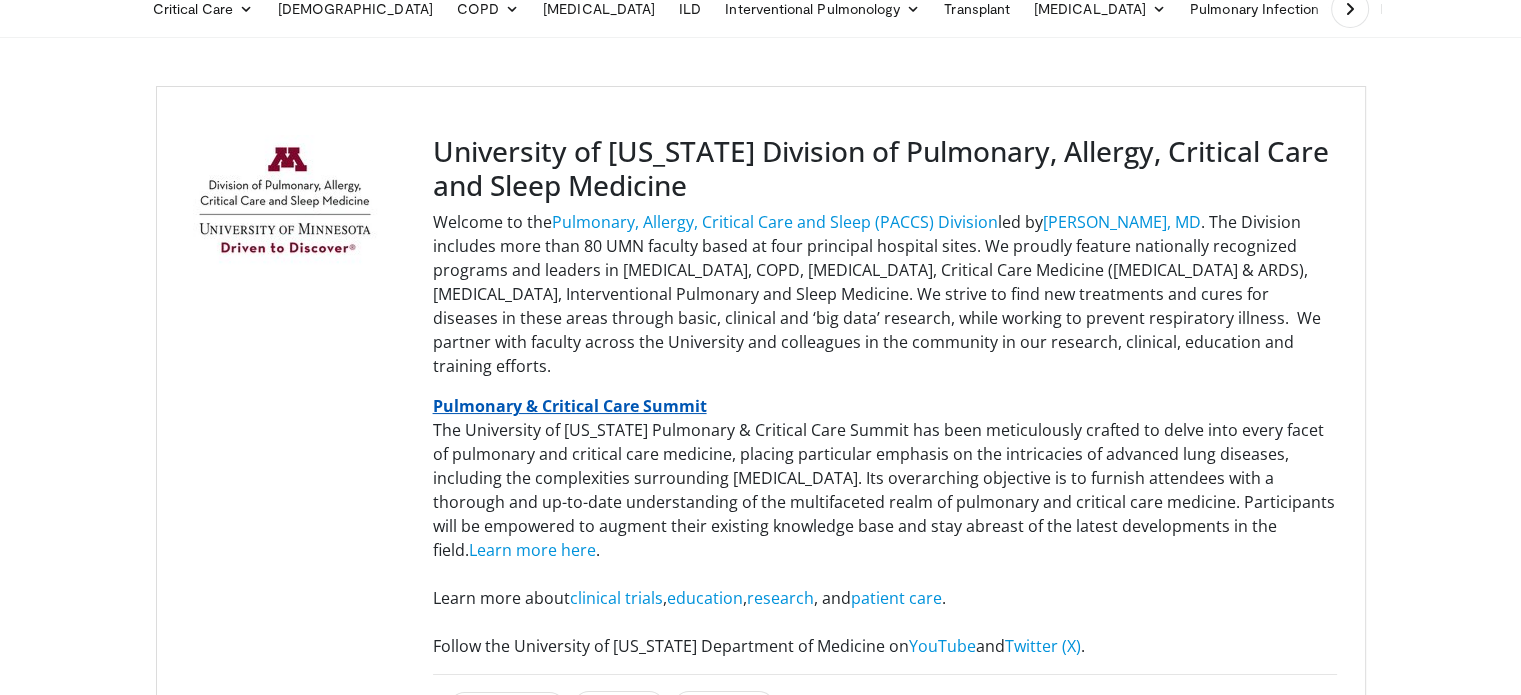 click on "Pulmonary & Critical Care Summit" at bounding box center [570, 406] 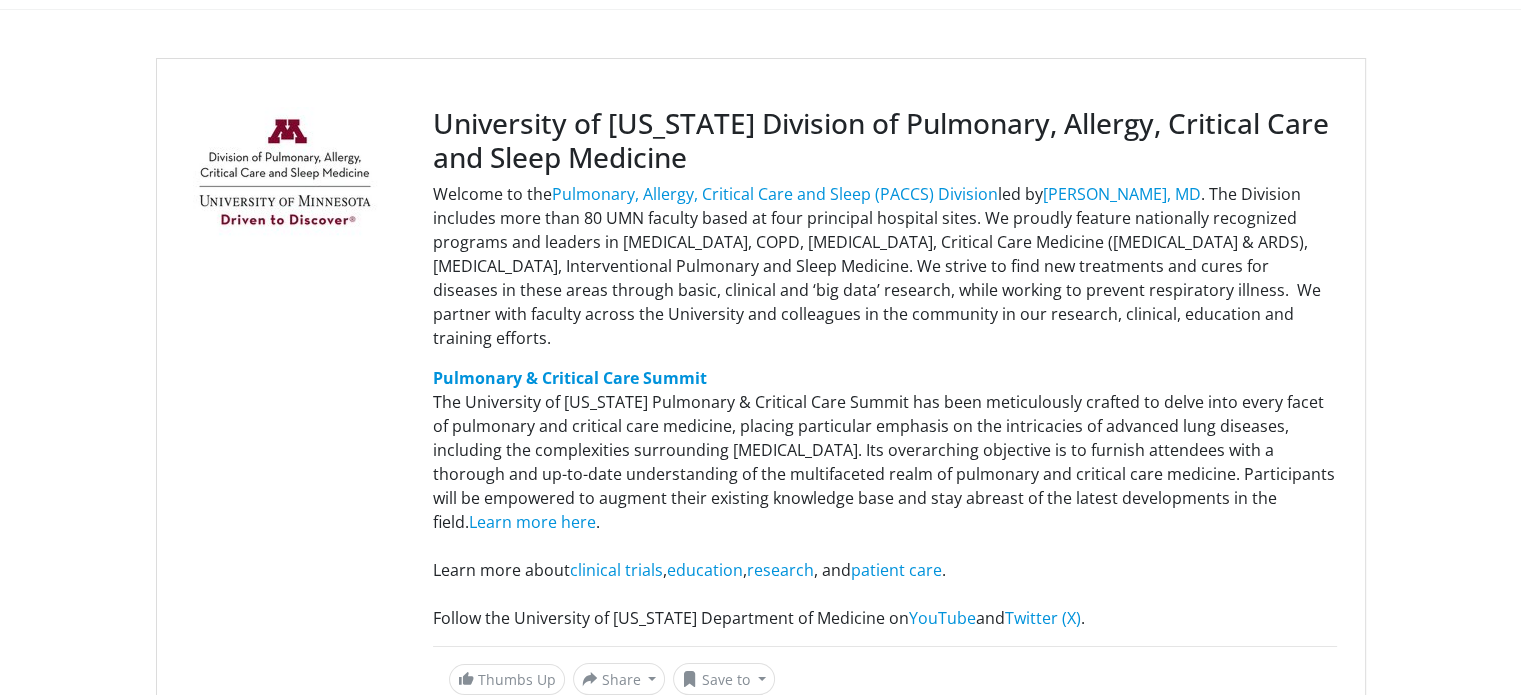 scroll, scrollTop: 118, scrollLeft: 0, axis: vertical 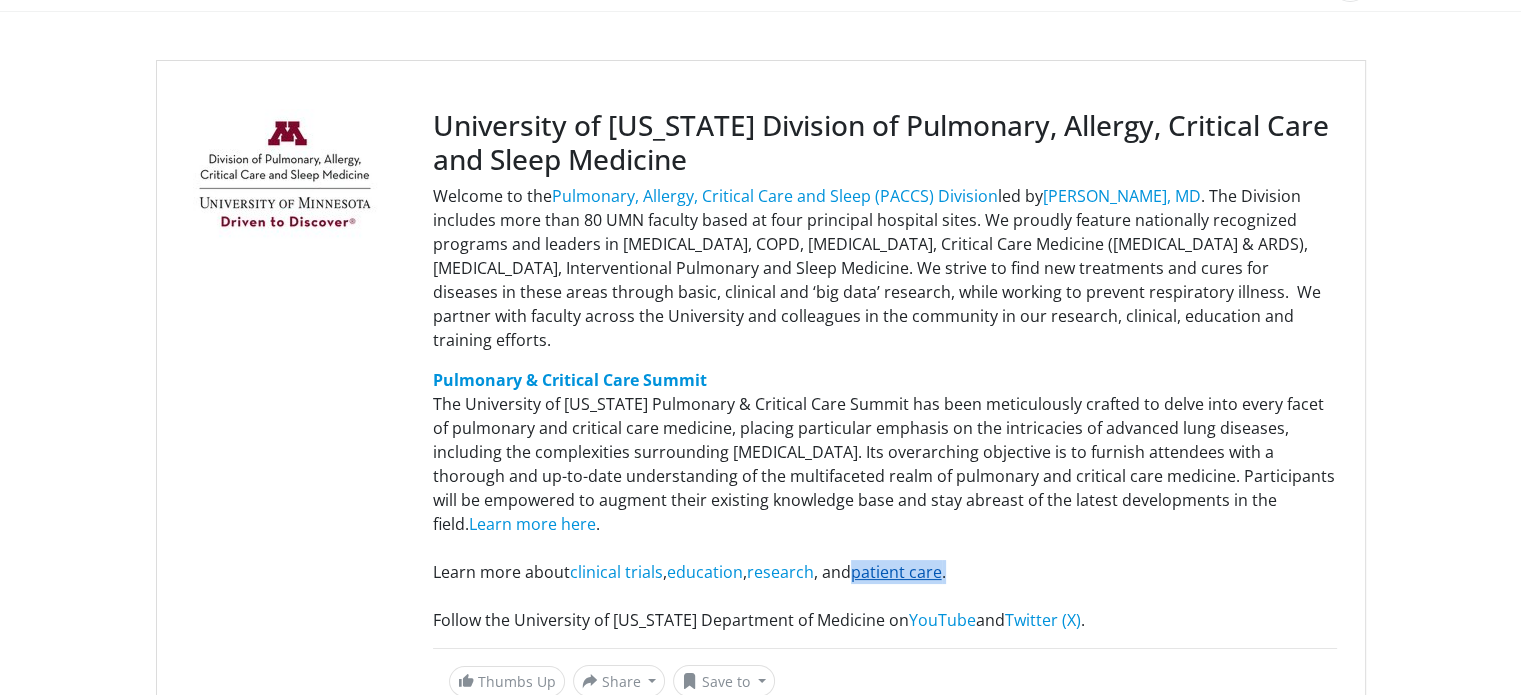 drag, startPoint x: 954, startPoint y: 574, endPoint x: 858, endPoint y: 567, distance: 96.25487 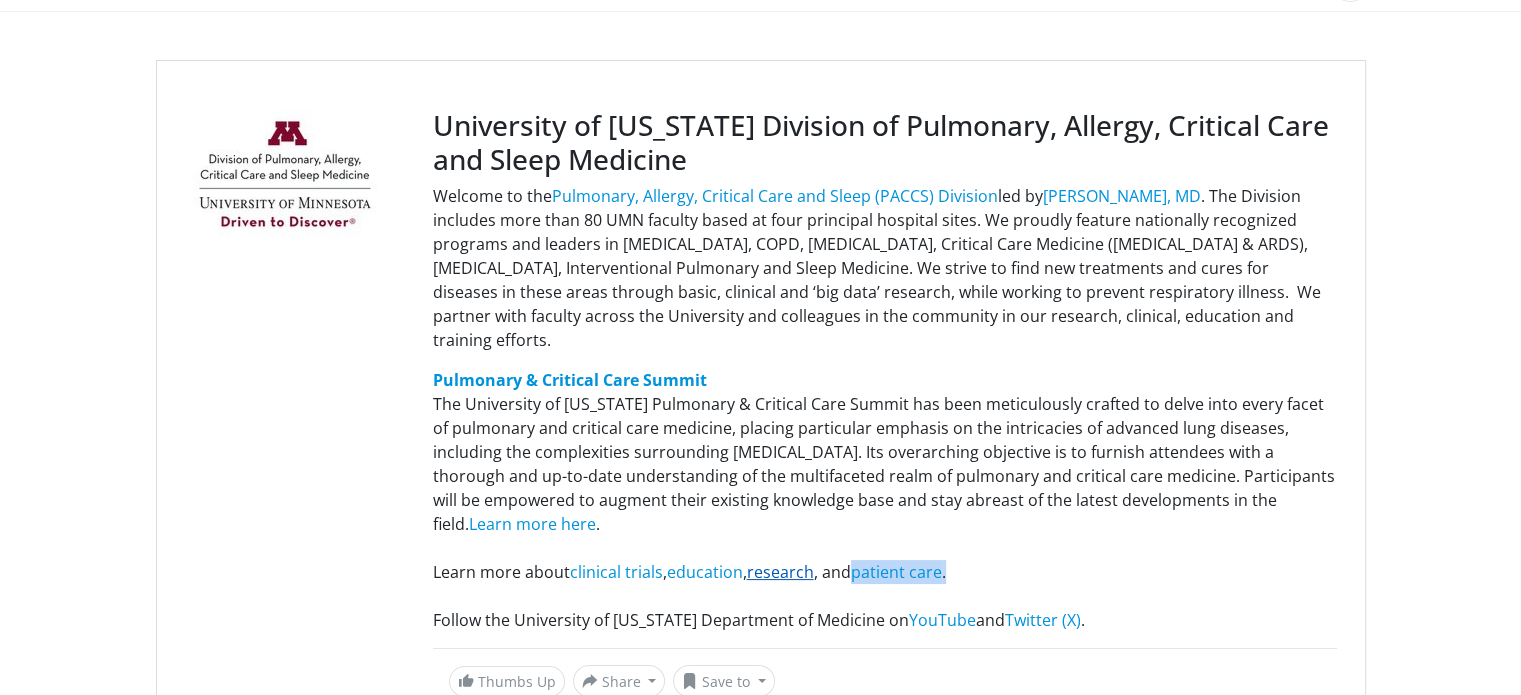 click on "research" at bounding box center [780, 572] 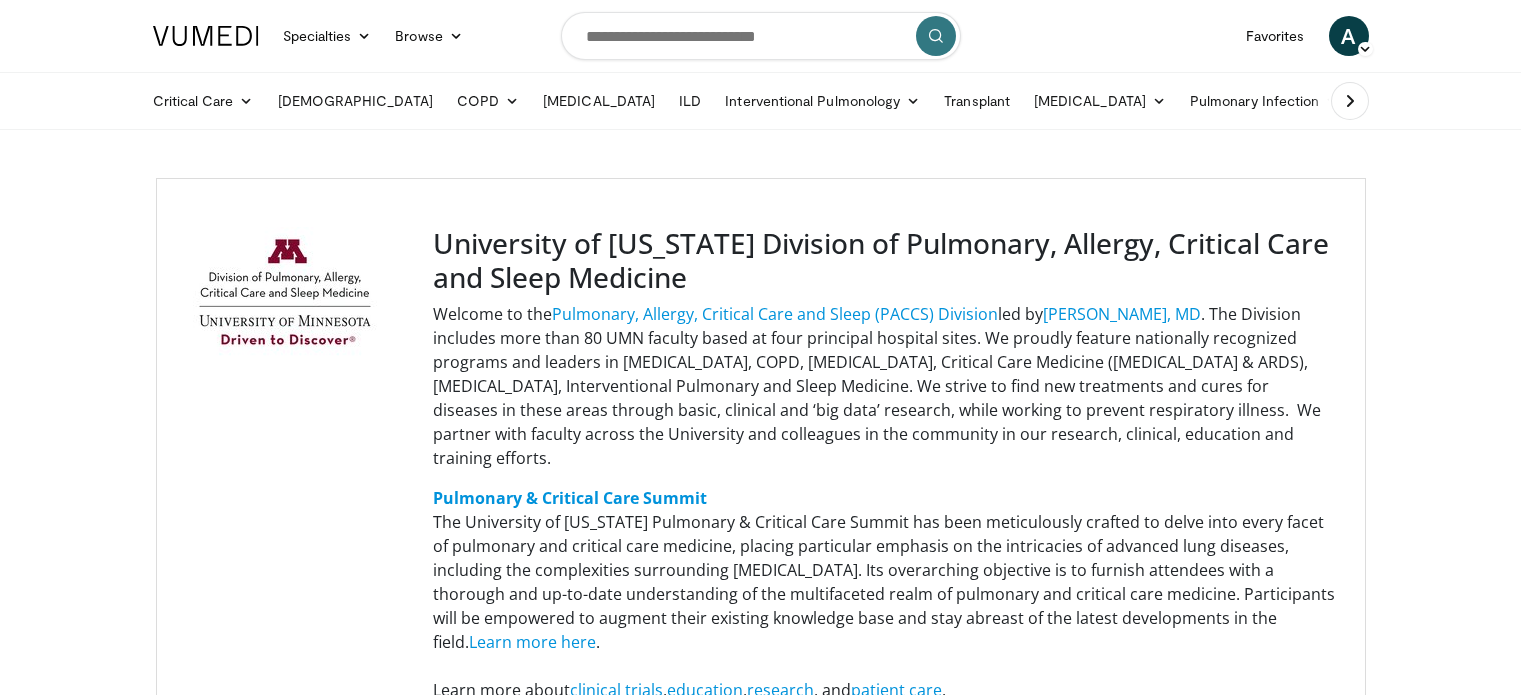 scroll, scrollTop: 264, scrollLeft: 0, axis: vertical 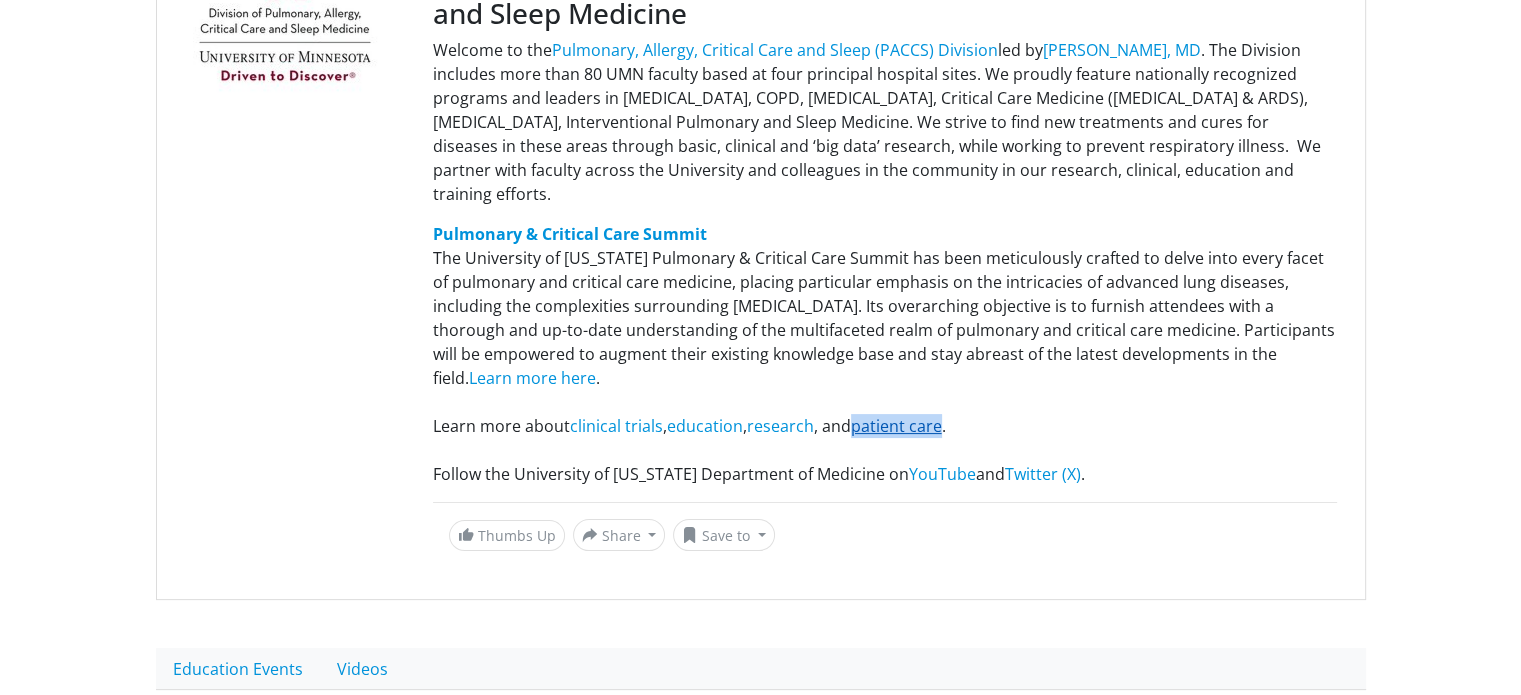 drag, startPoint x: 948, startPoint y: 428, endPoint x: 860, endPoint y: 430, distance: 88.02273 